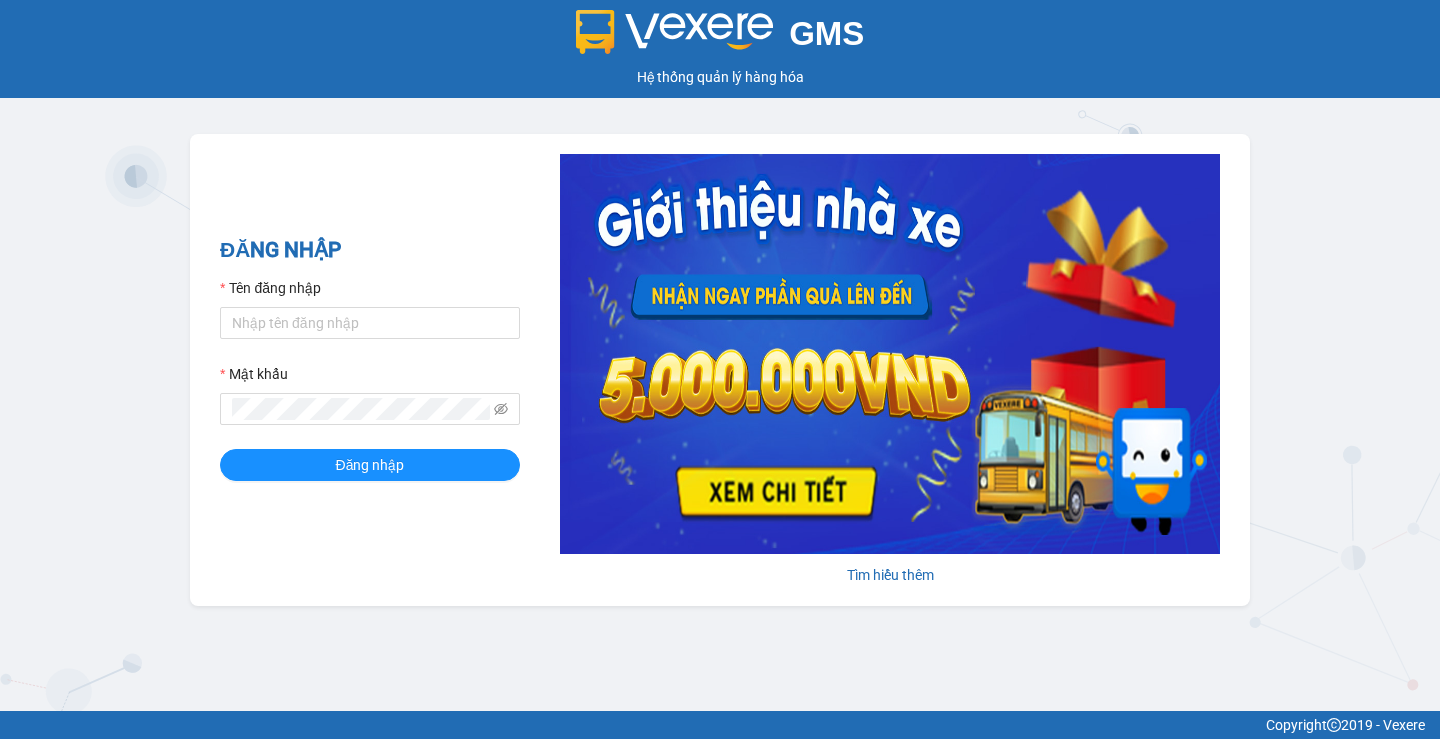 scroll, scrollTop: 0, scrollLeft: 0, axis: both 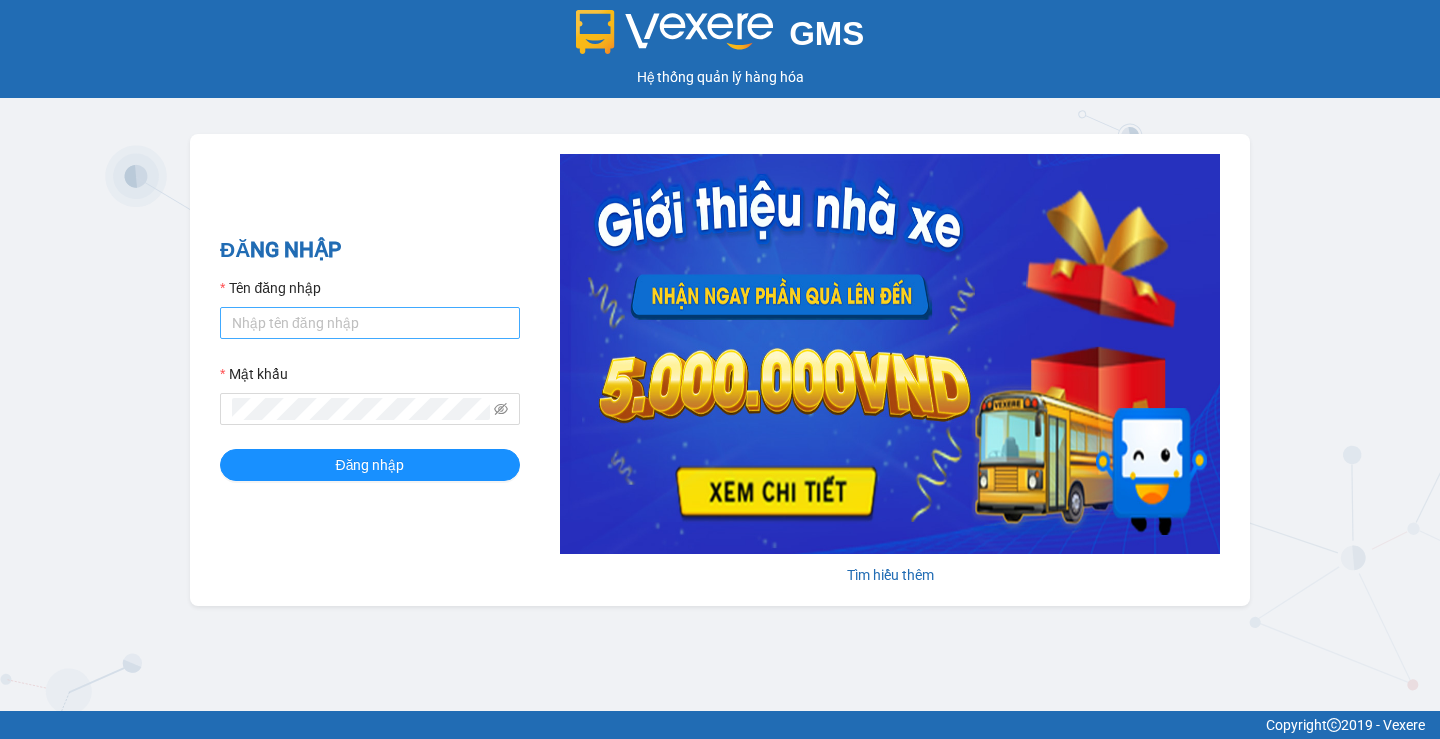 drag, startPoint x: 324, startPoint y: 304, endPoint x: 322, endPoint y: 316, distance: 12.165525 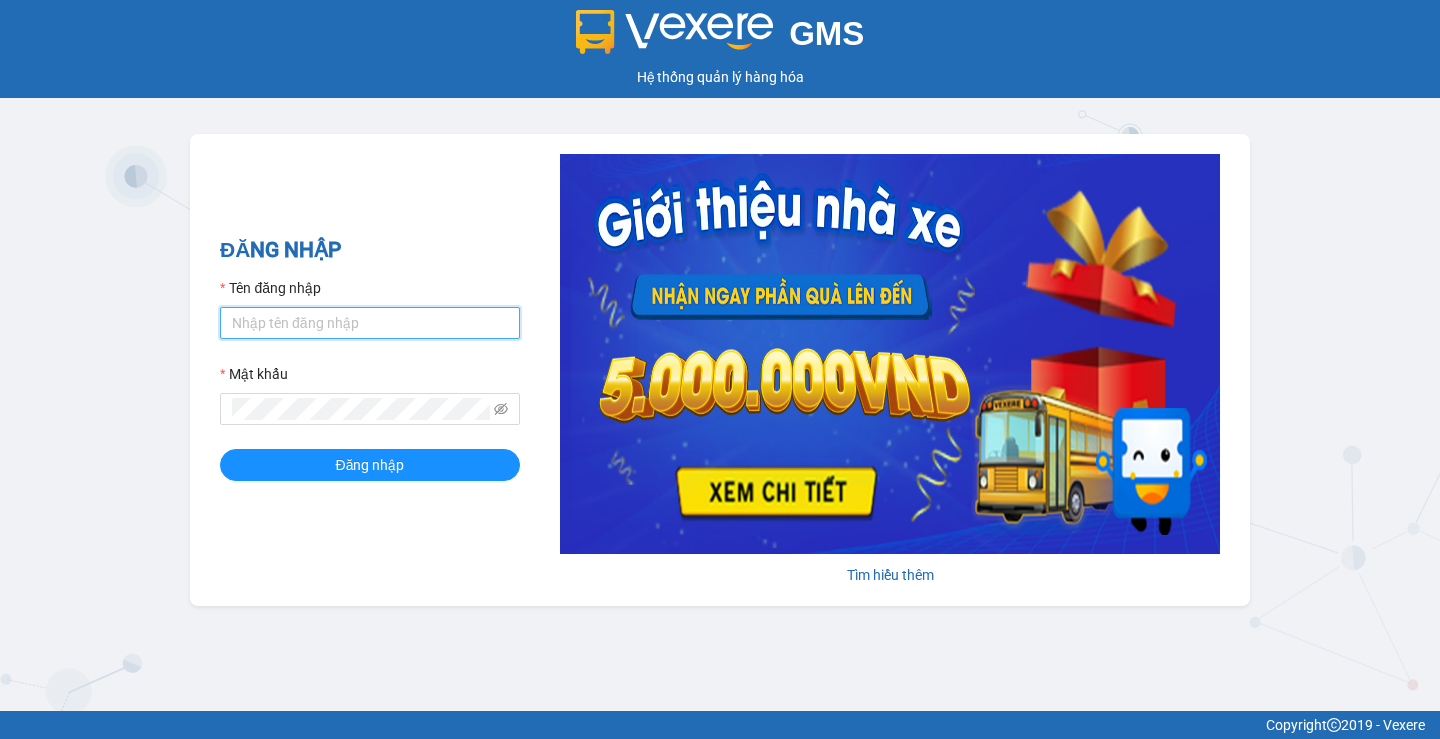 click on "Tên đăng nhập" at bounding box center [370, 323] 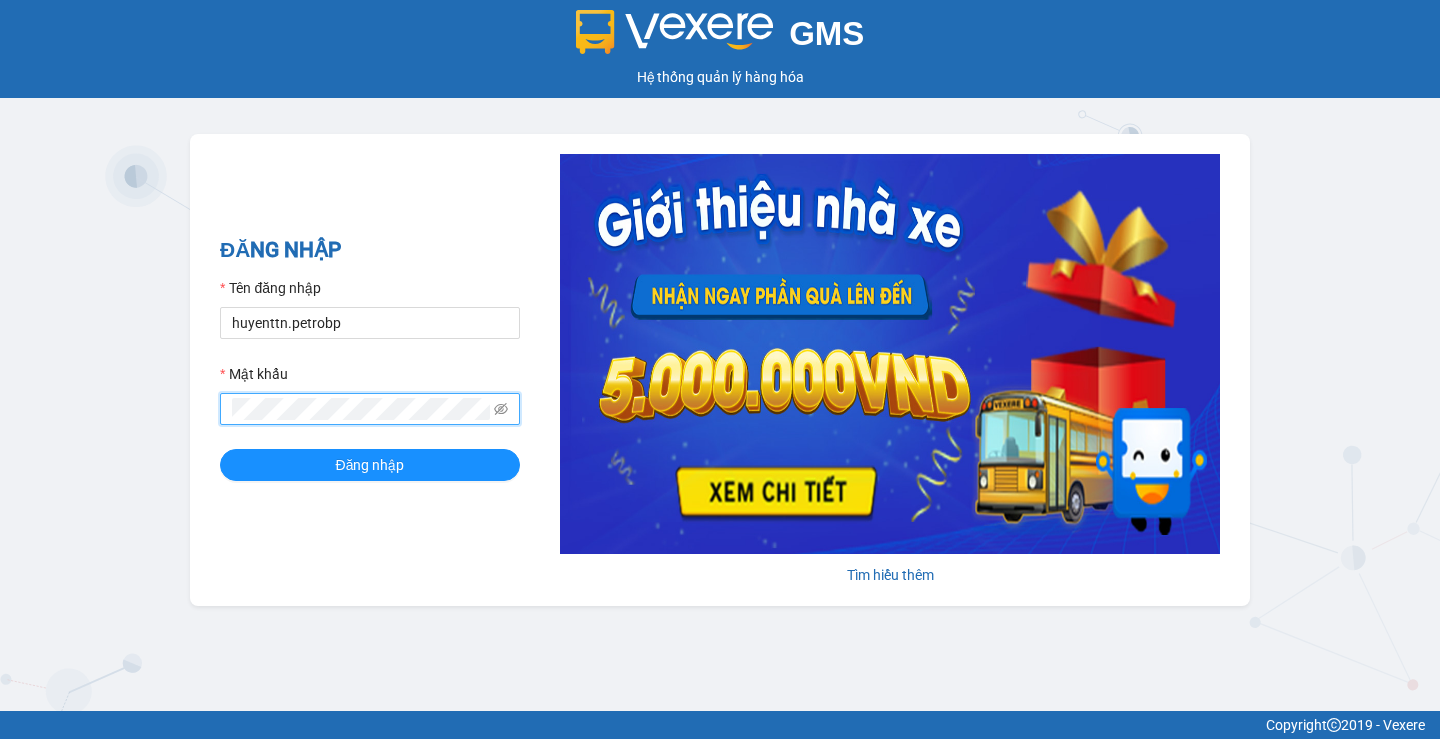click on "Đăng nhập" at bounding box center (370, 465) 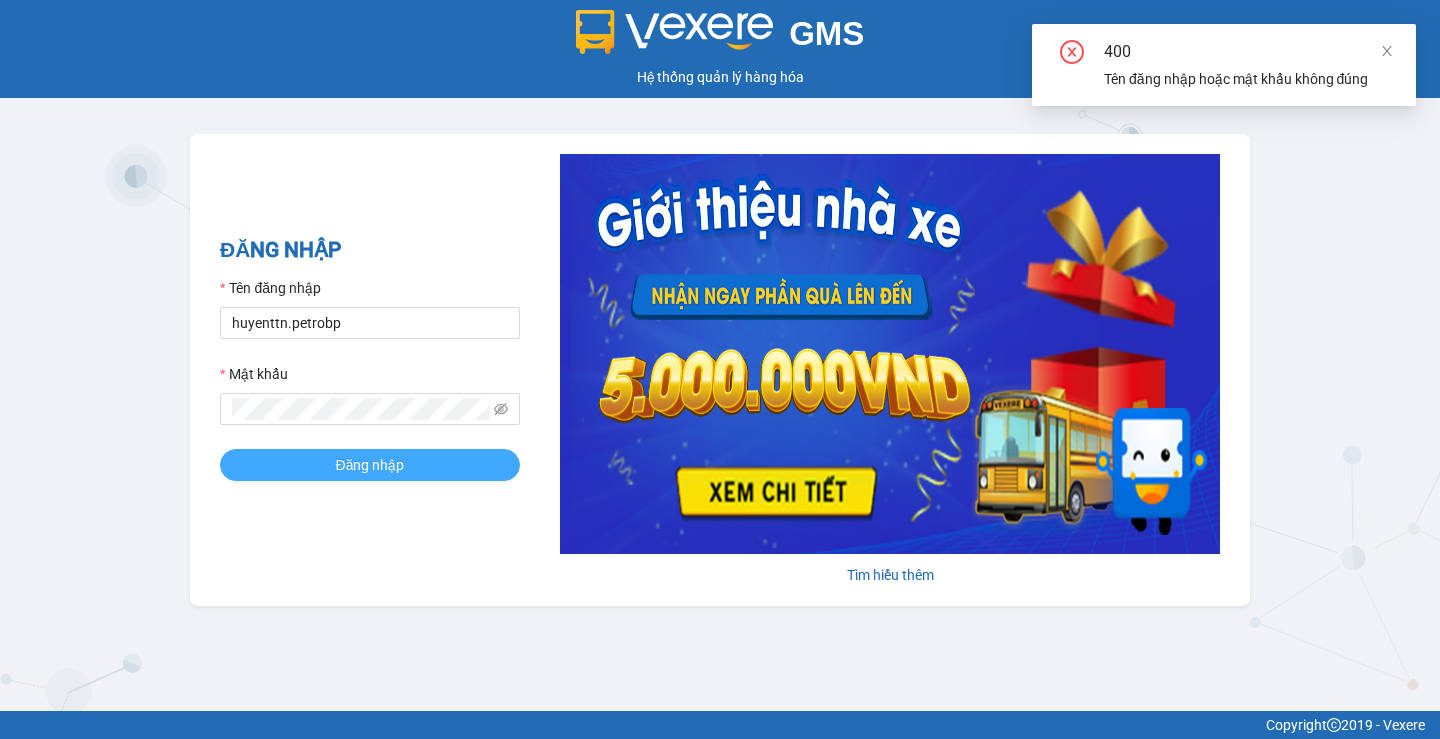 click on "Đăng nhập" at bounding box center (370, 465) 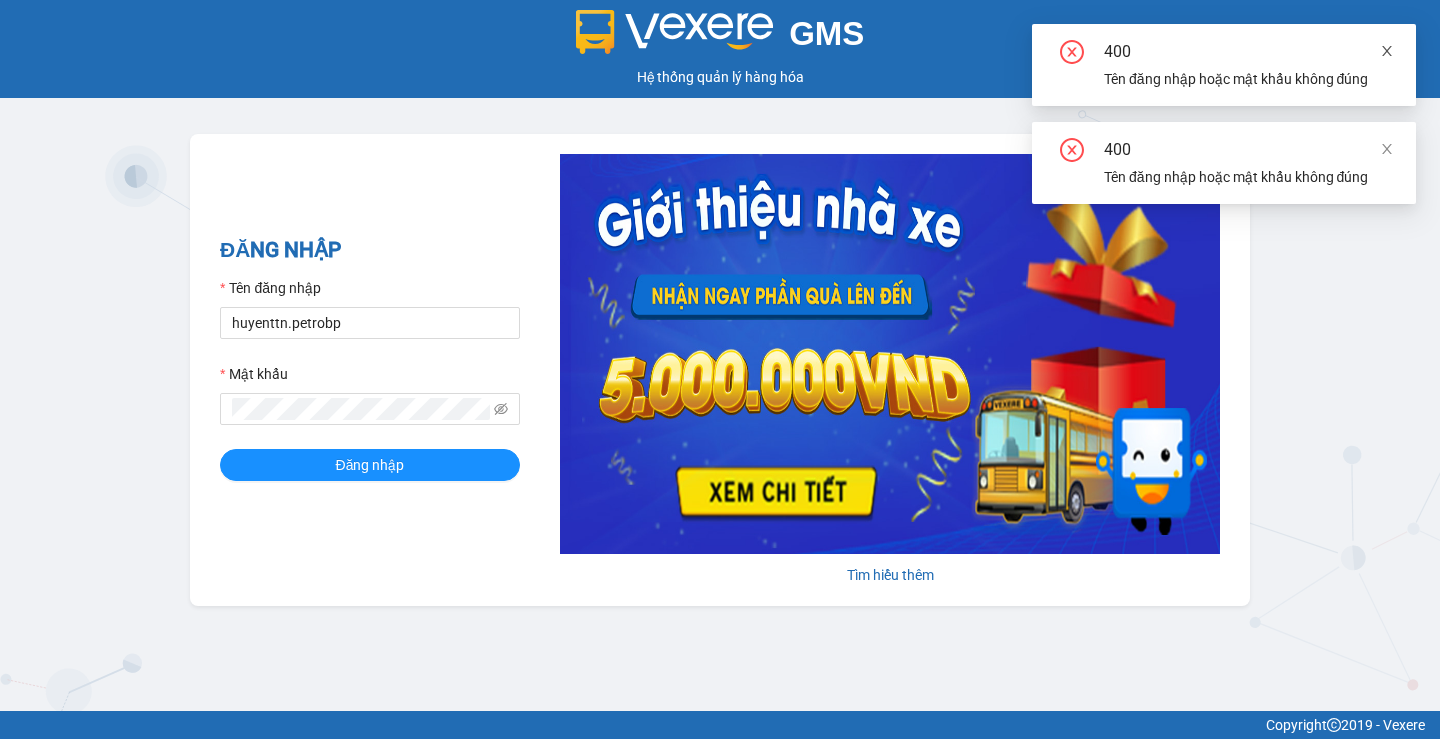 click 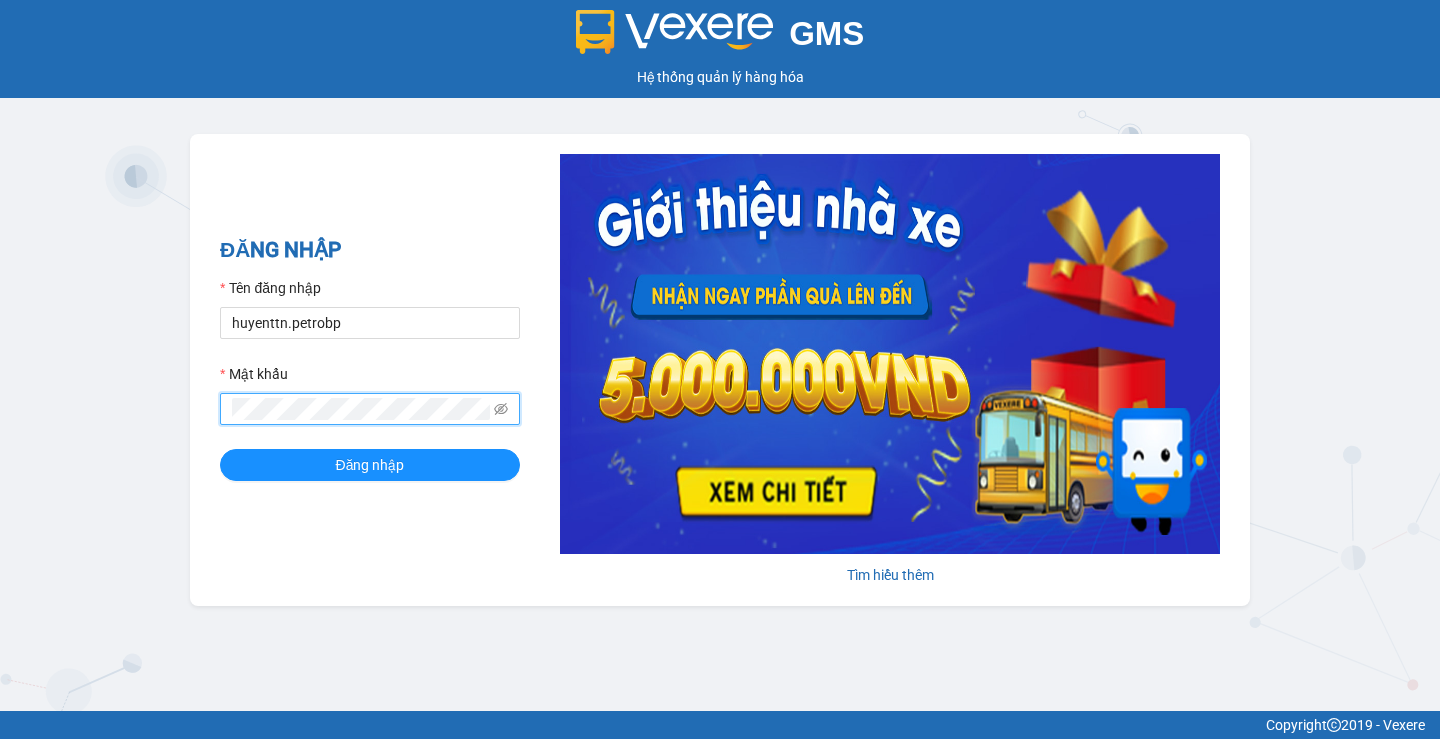 click on "Đăng nhập" at bounding box center (370, 465) 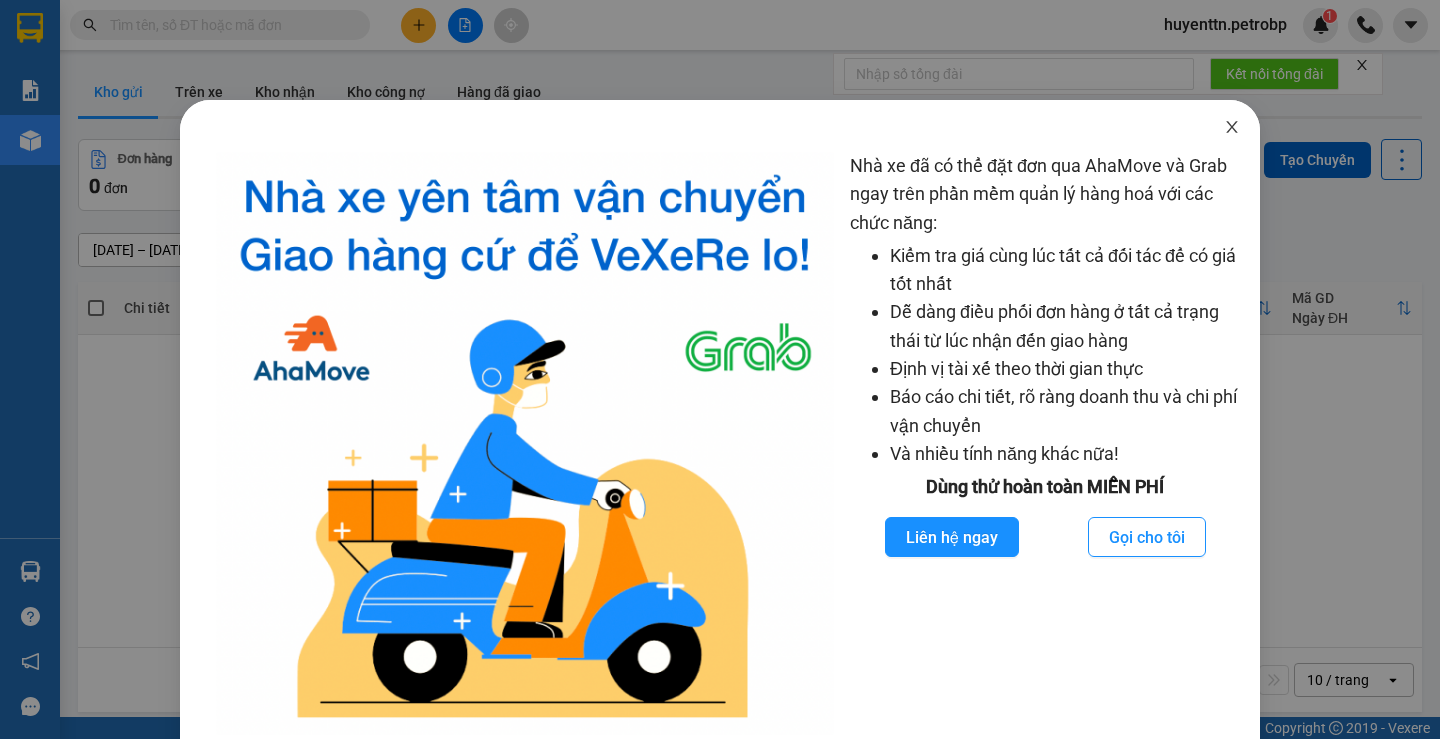 click at bounding box center [1232, 128] 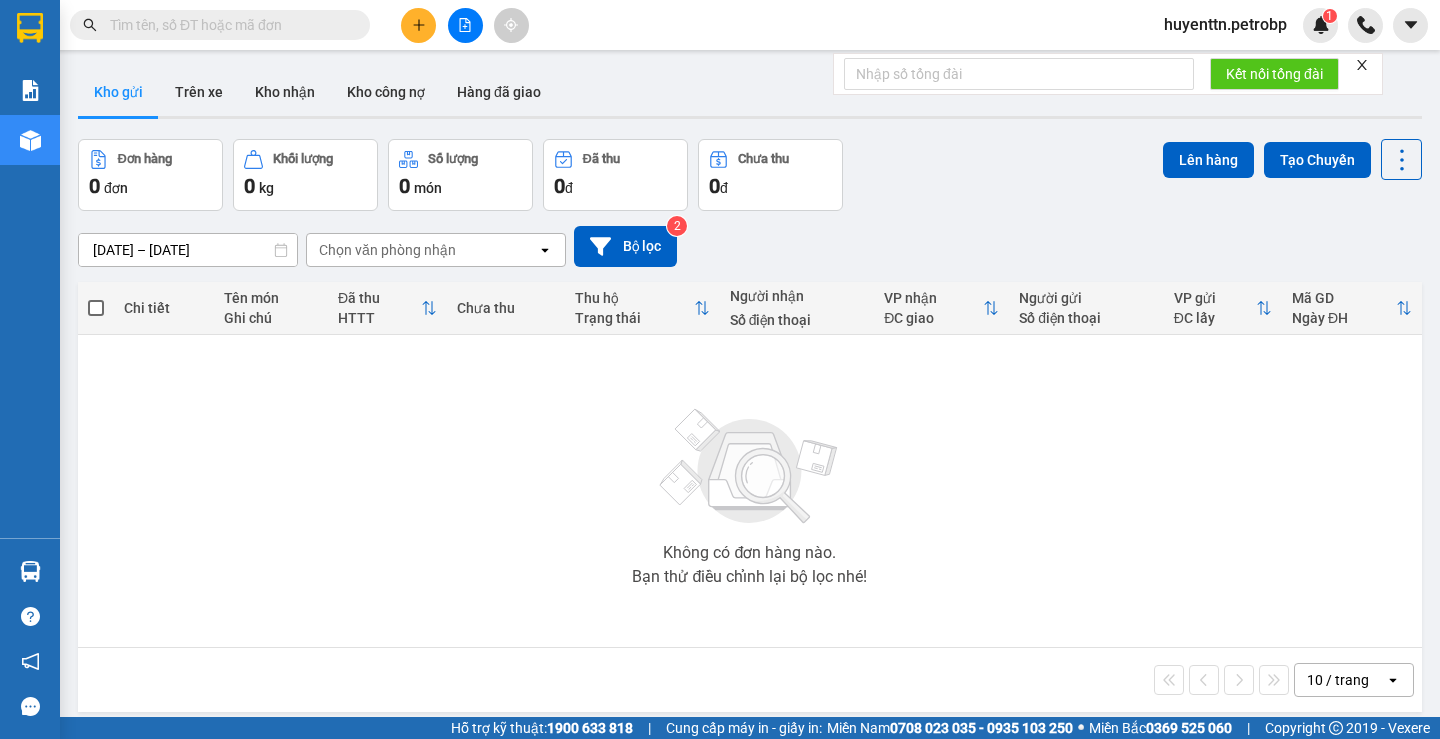click at bounding box center [750, 117] 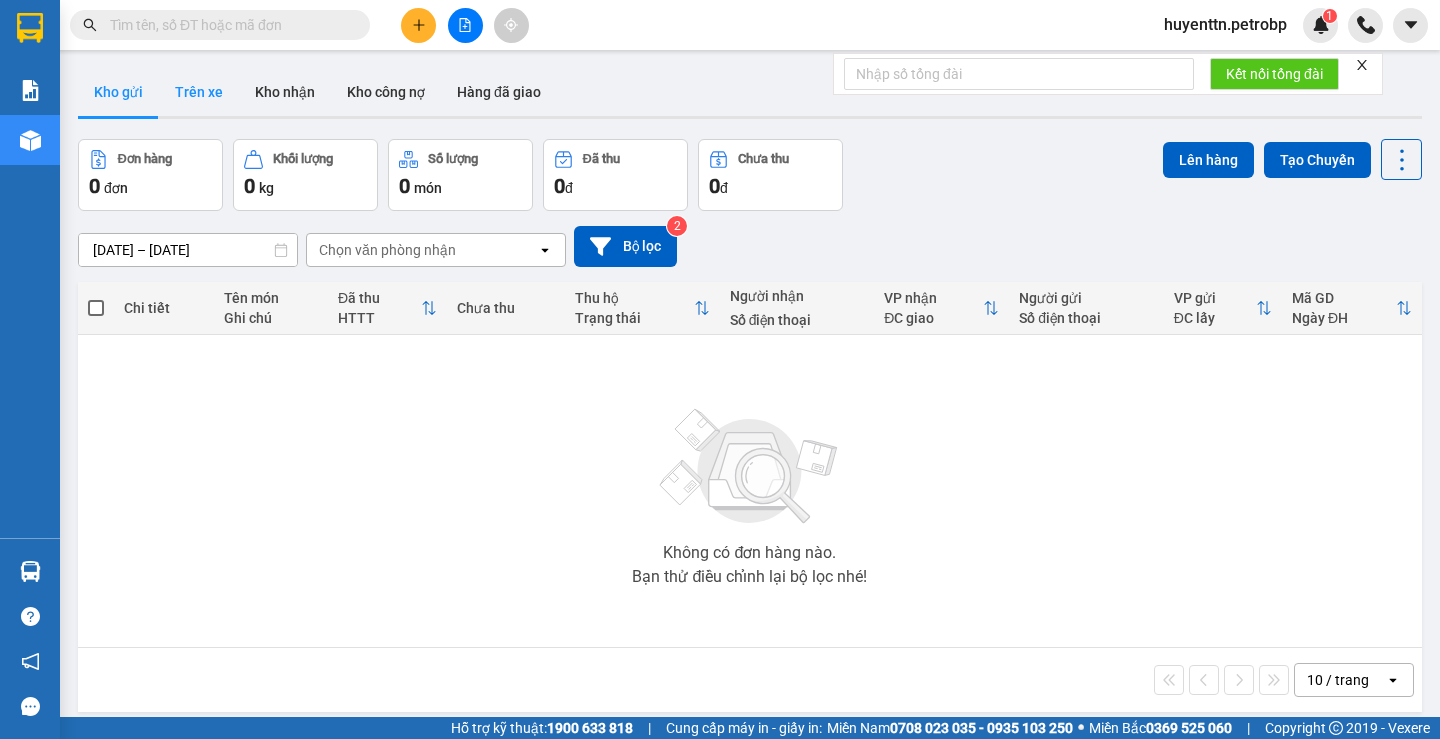 click on "Trên xe" at bounding box center [199, 92] 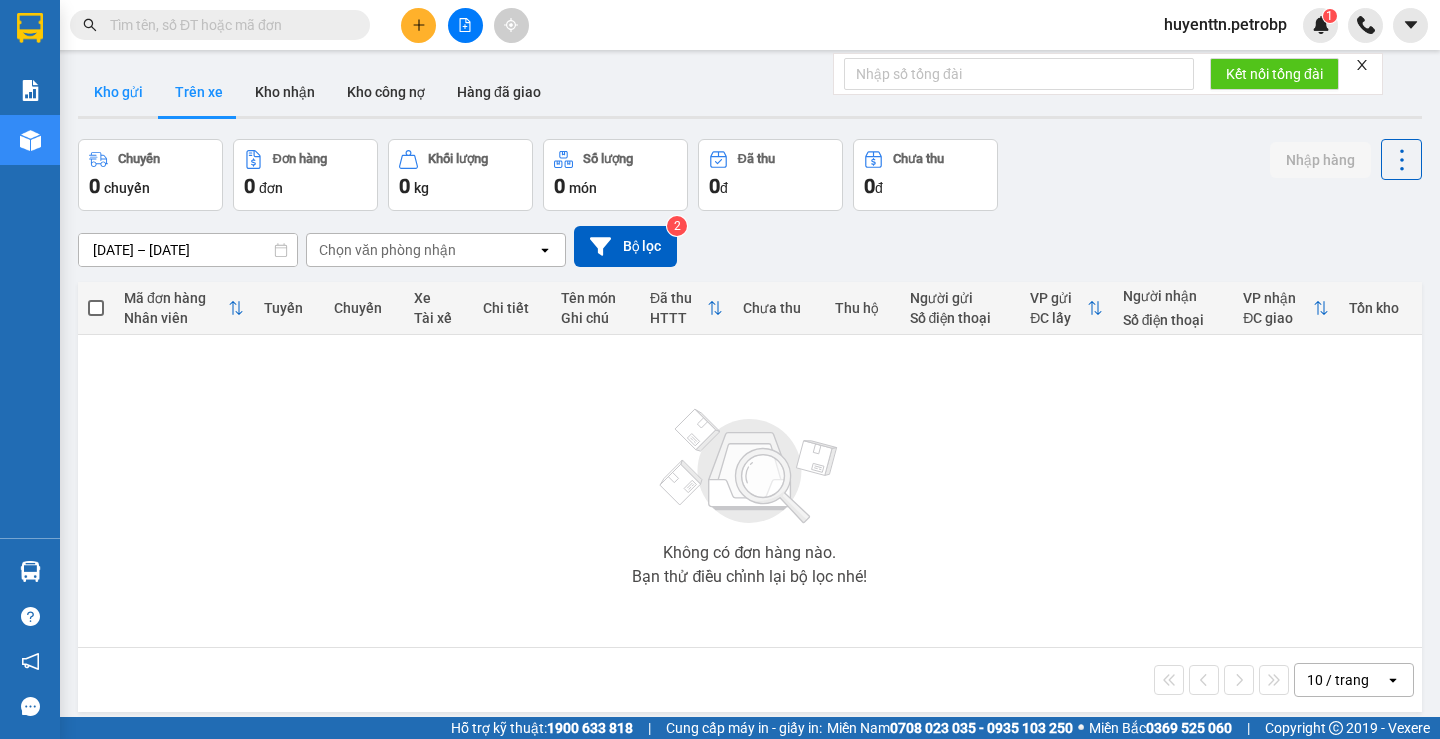 click on "Kho gửi" at bounding box center [118, 92] 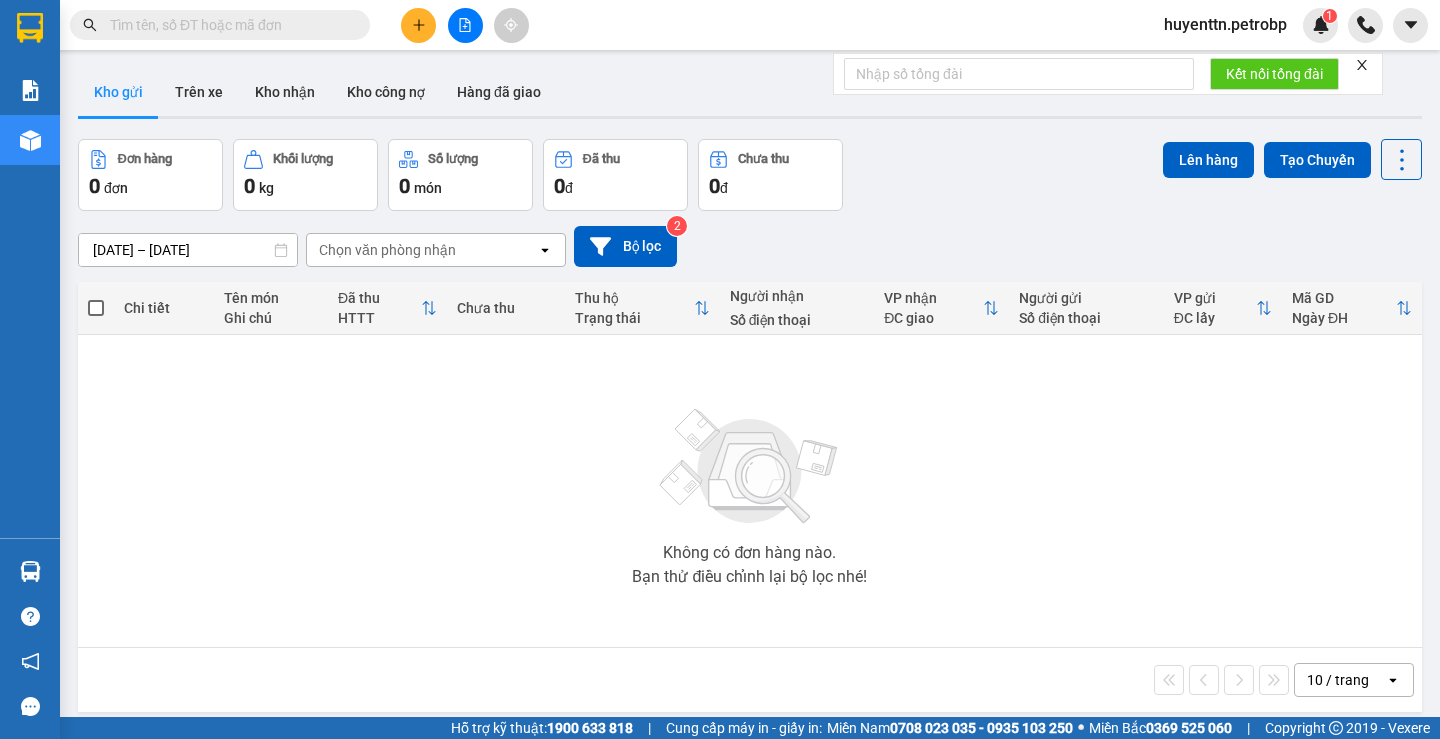 click on "ver  1.8.137 Kho gửi Trên xe Kho nhận Kho công nợ Hàng đã giao Đơn hàng 0 đơn Khối lượng 0 kg Số lượng 0 món Đã thu 0  đ Chưa thu 0  đ Lên hàng Tạo Chuyến [DATE] – [DATE] Press the down arrow key to interact with the calendar and select a date. Press the escape button to close the calendar. Selected date range is from [DATE] to [DATE]. Chọn văn phòng nhận open Bộ lọc 2 Chi tiết Tên món Ghi chú Đã thu HTTT Chưa thu Thu hộ Trạng thái Người nhận Số điện thoại VP nhận ĐC giao Người gửi Số điện thoại VP gửi ĐC lấy Mã GD Ngày ĐH Không có đơn hàng nào. Bạn thử điều chỉnh lại bộ lọc nhé! 10 / trang open Đang tải dữ liệu" at bounding box center (750, 429) 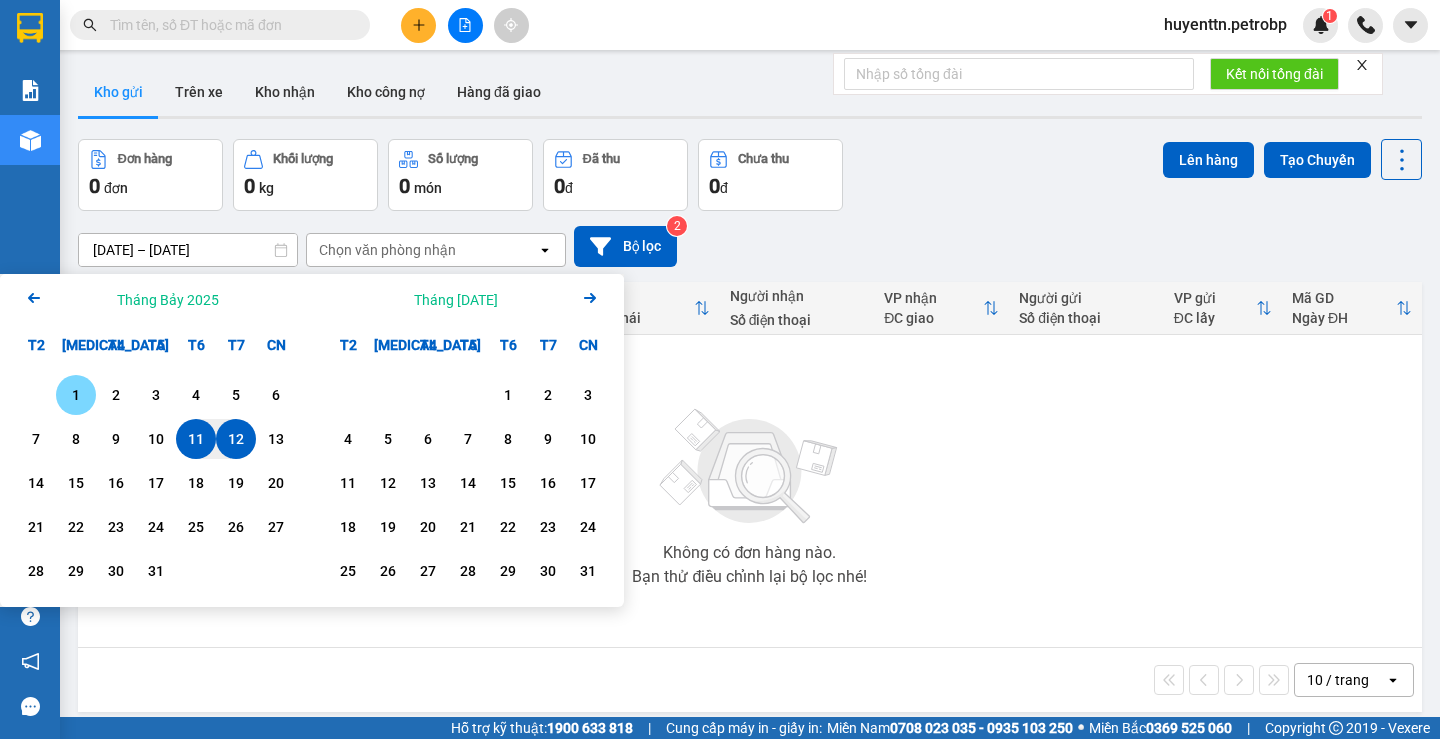 click on "1" at bounding box center (76, 395) 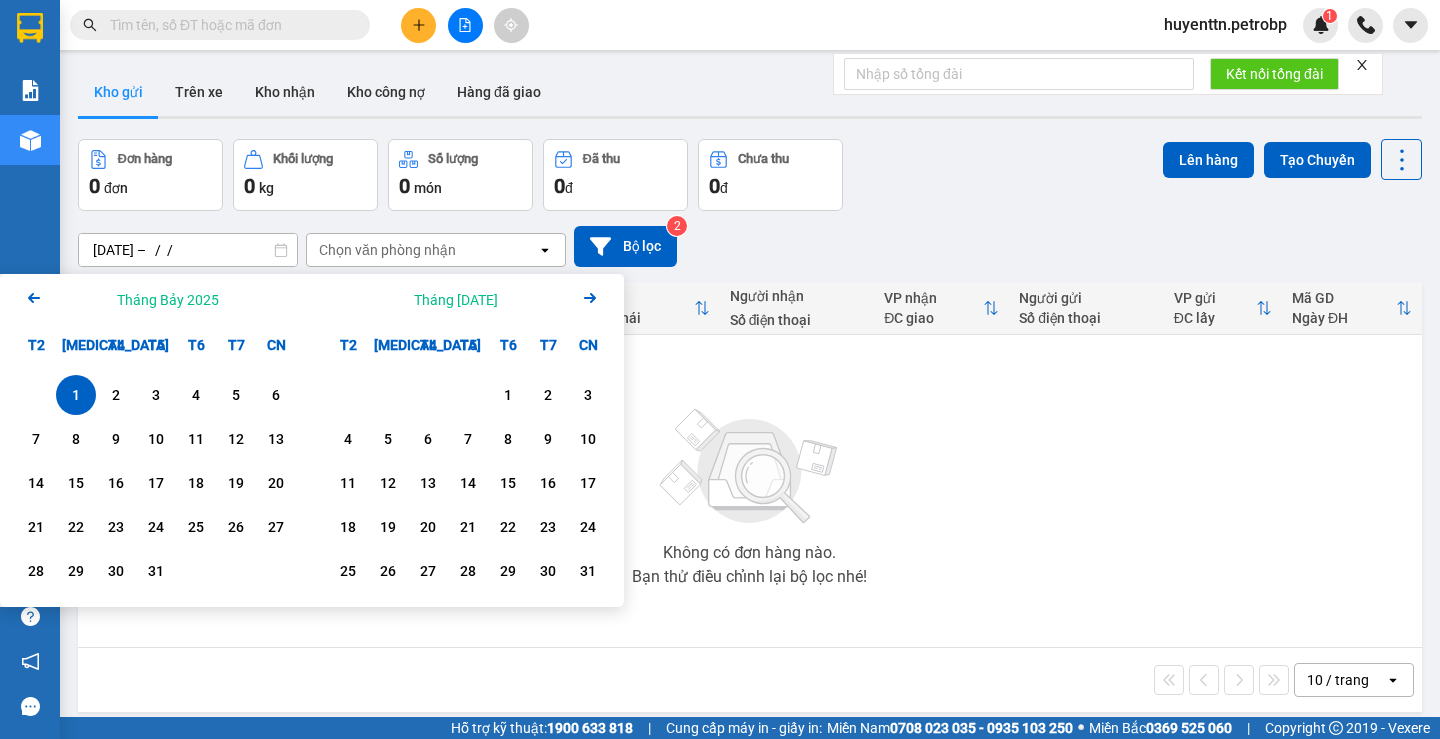 click on "[DATE] –   /  /" at bounding box center (188, 250) 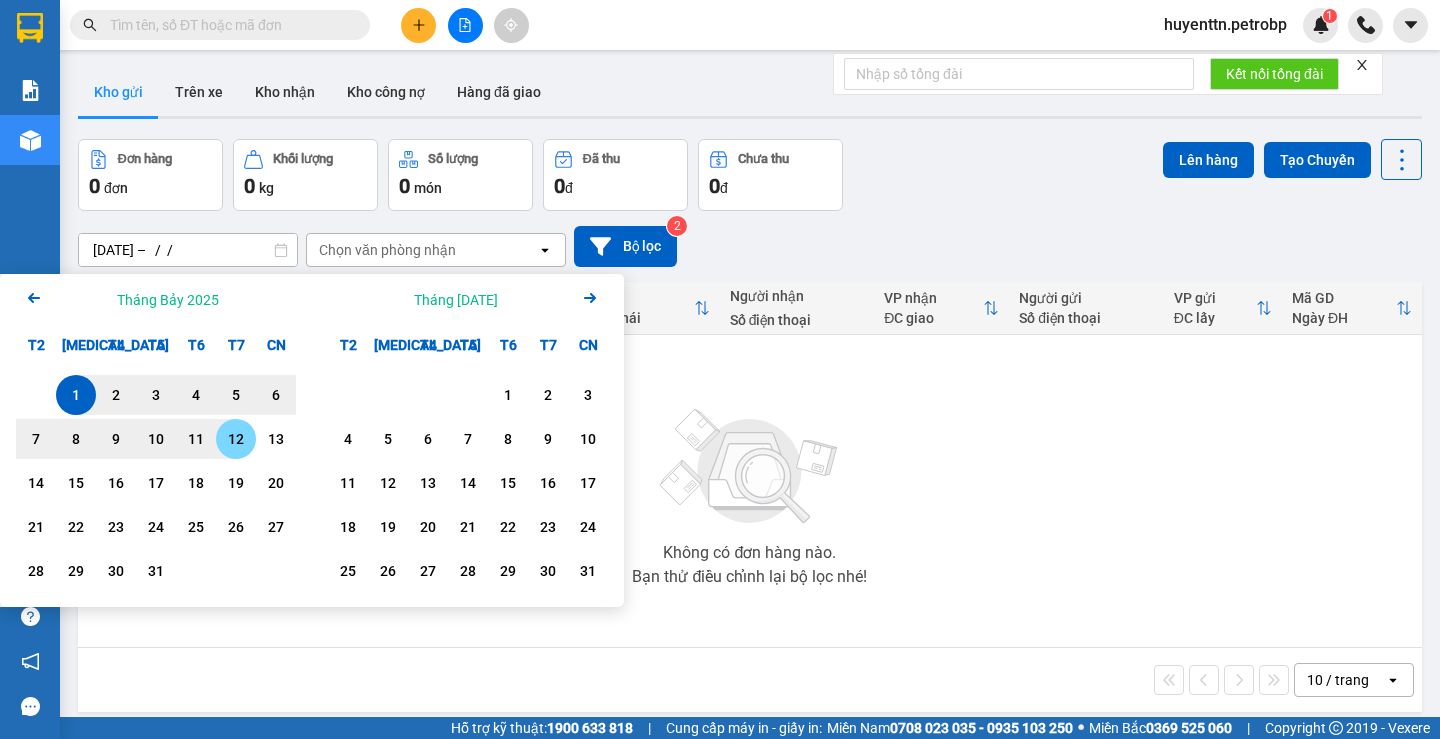 click on "12" at bounding box center (236, 439) 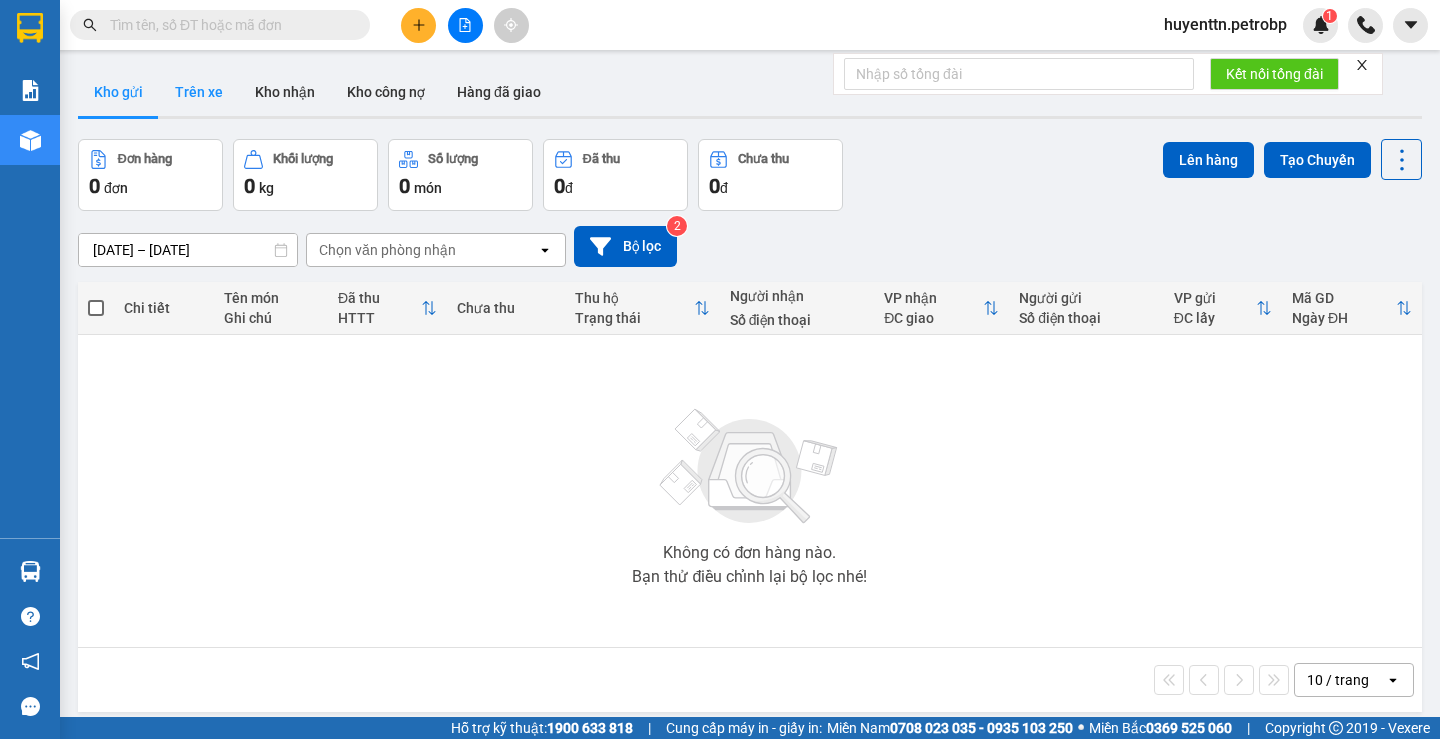 click on "Trên xe" at bounding box center [199, 92] 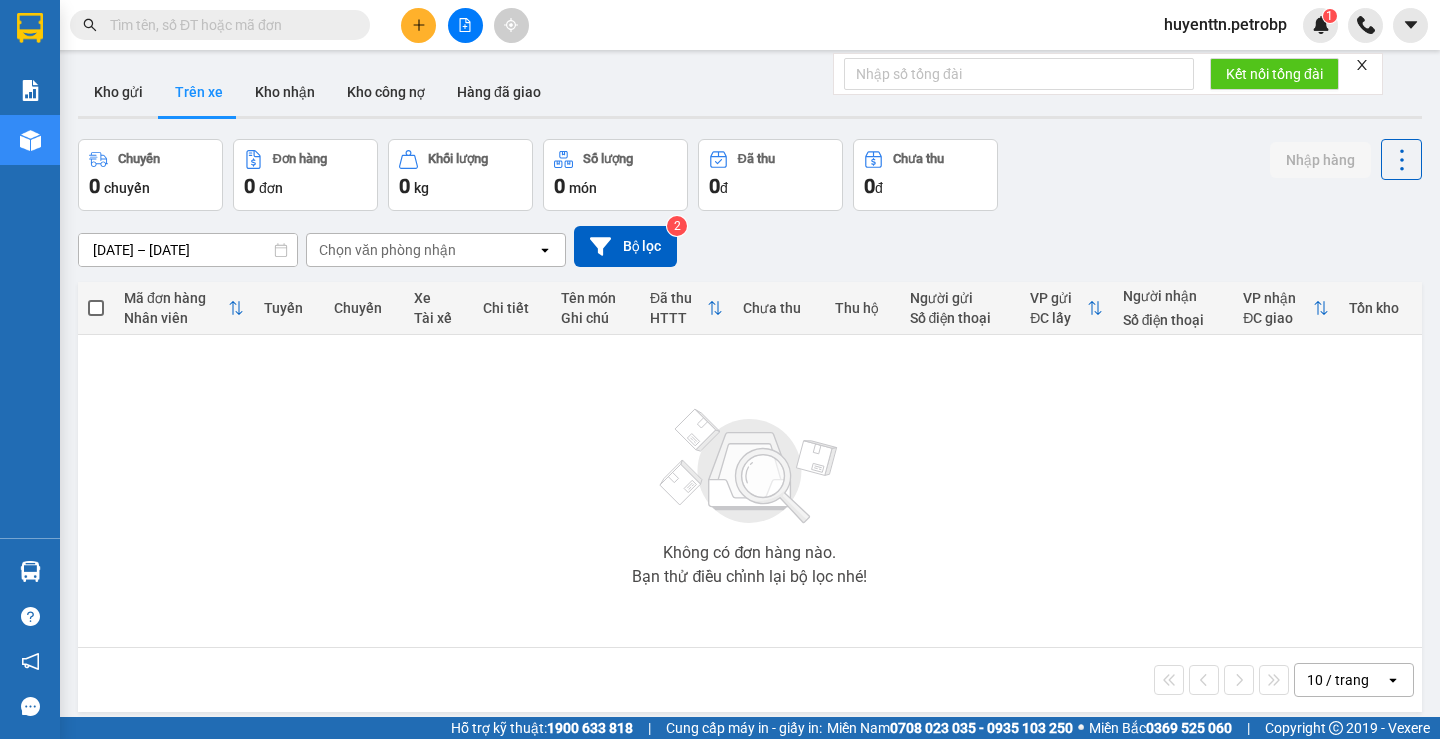 click on "[DATE] – [DATE]" at bounding box center (188, 250) 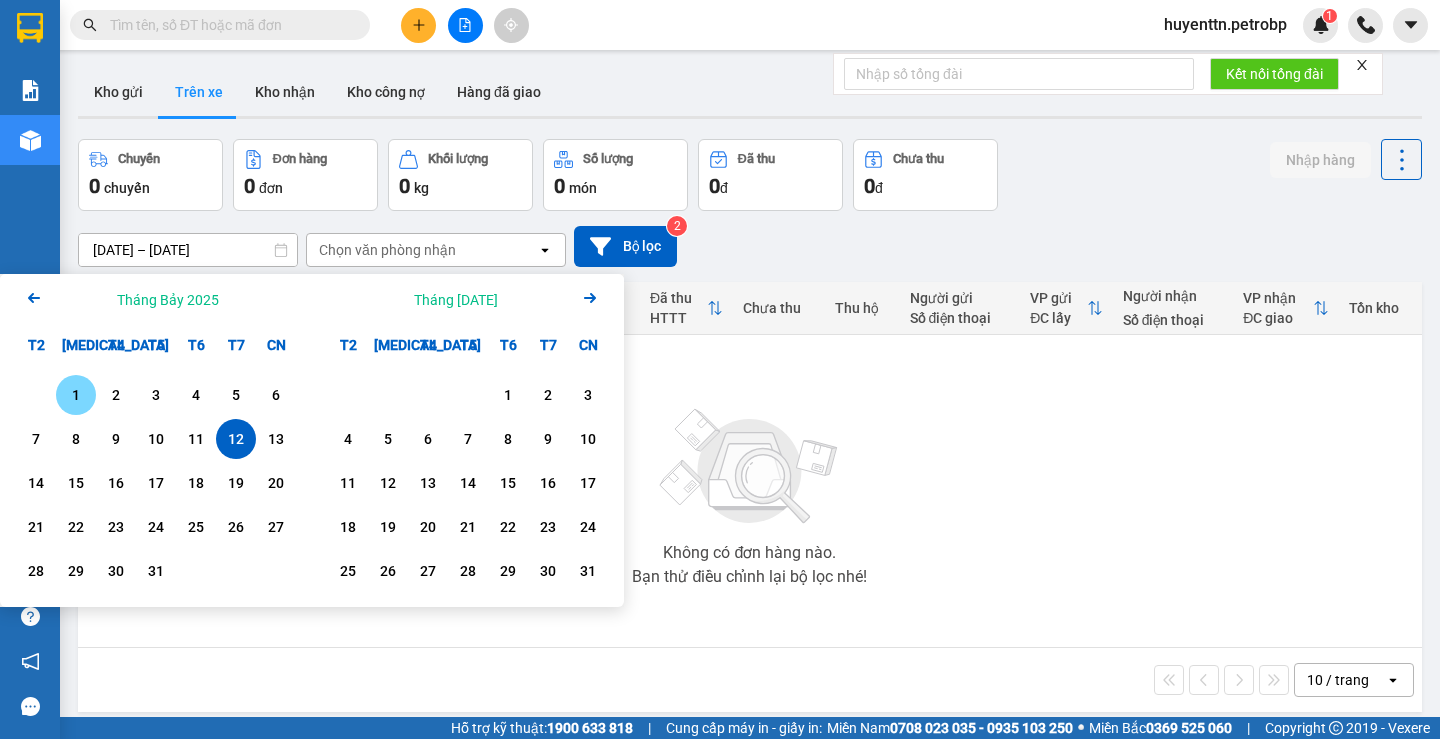 drag, startPoint x: 87, startPoint y: 386, endPoint x: 151, endPoint y: 291, distance: 114.546936 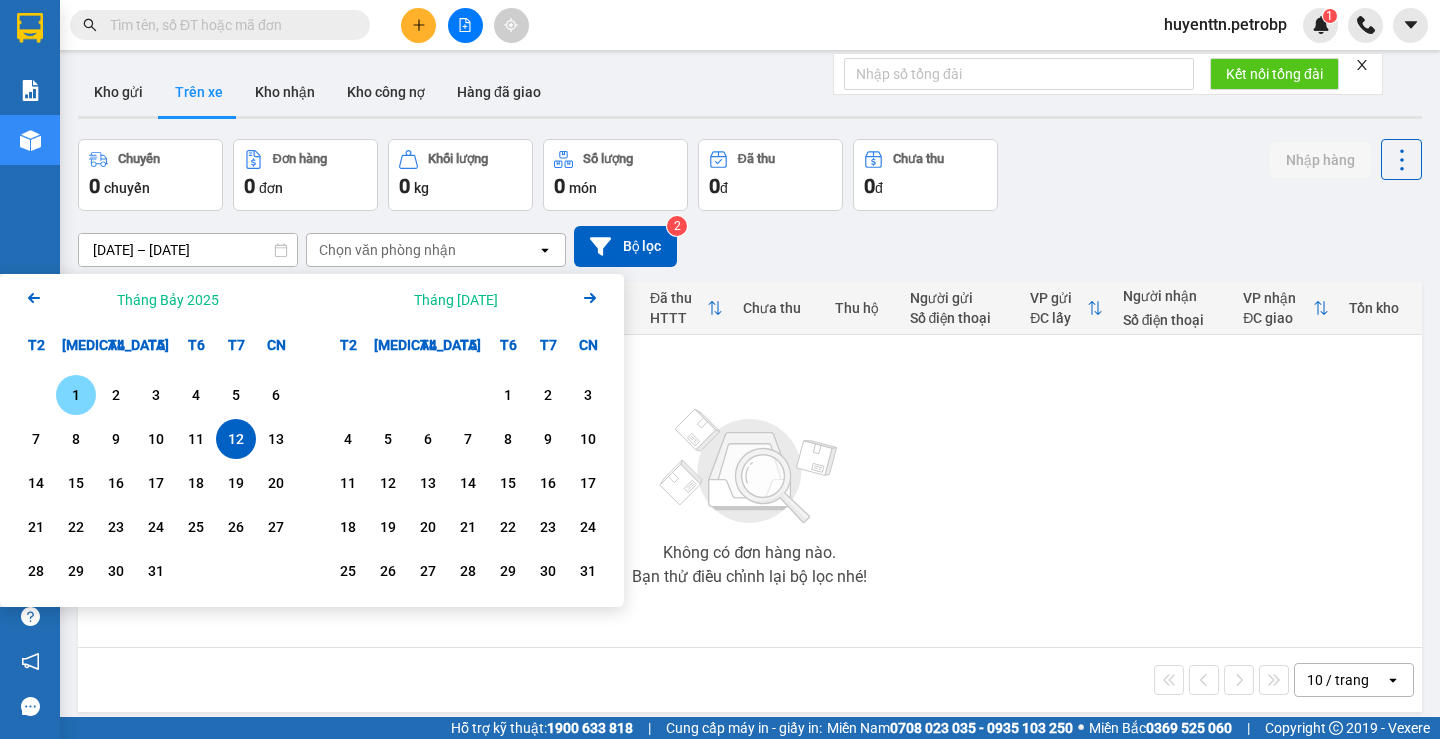 click on "1" at bounding box center (76, 395) 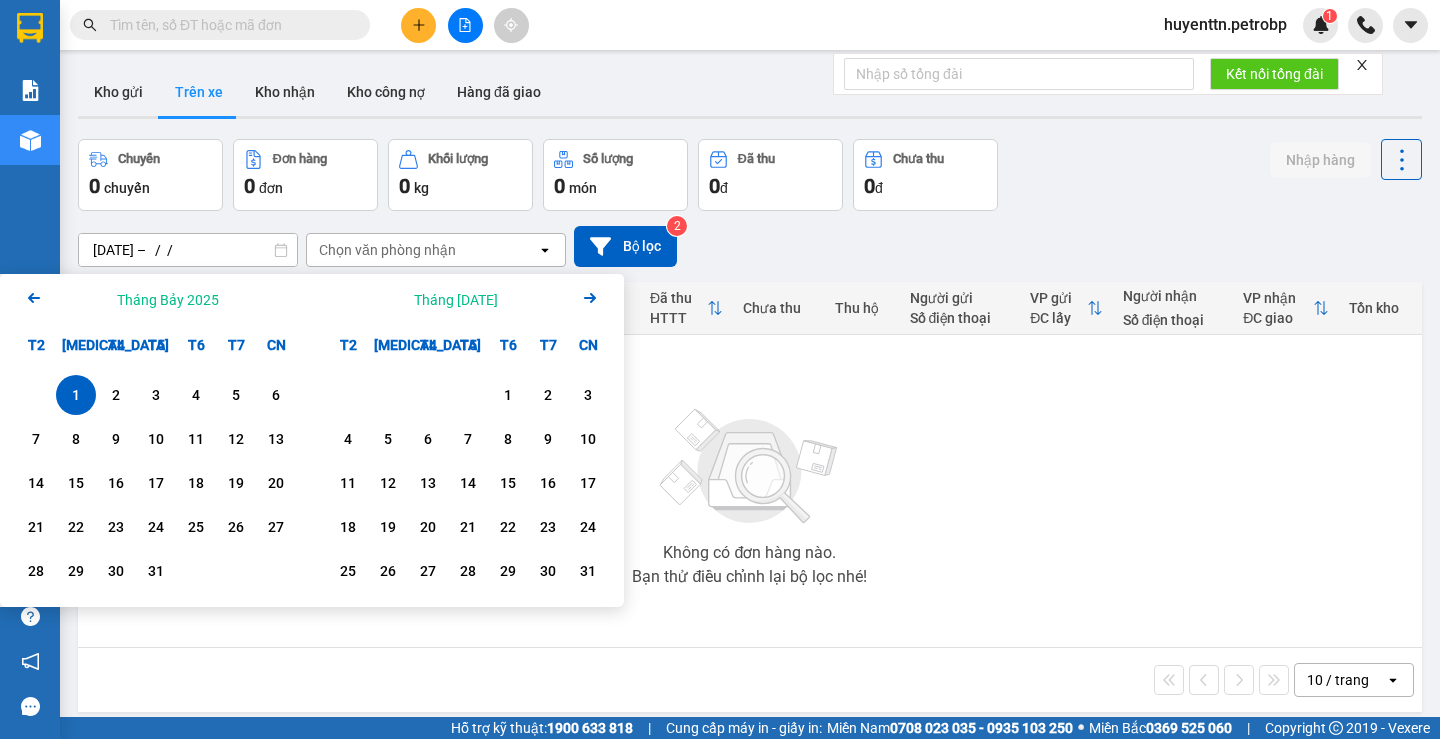click on "[DATE] –   /  /" at bounding box center (188, 250) 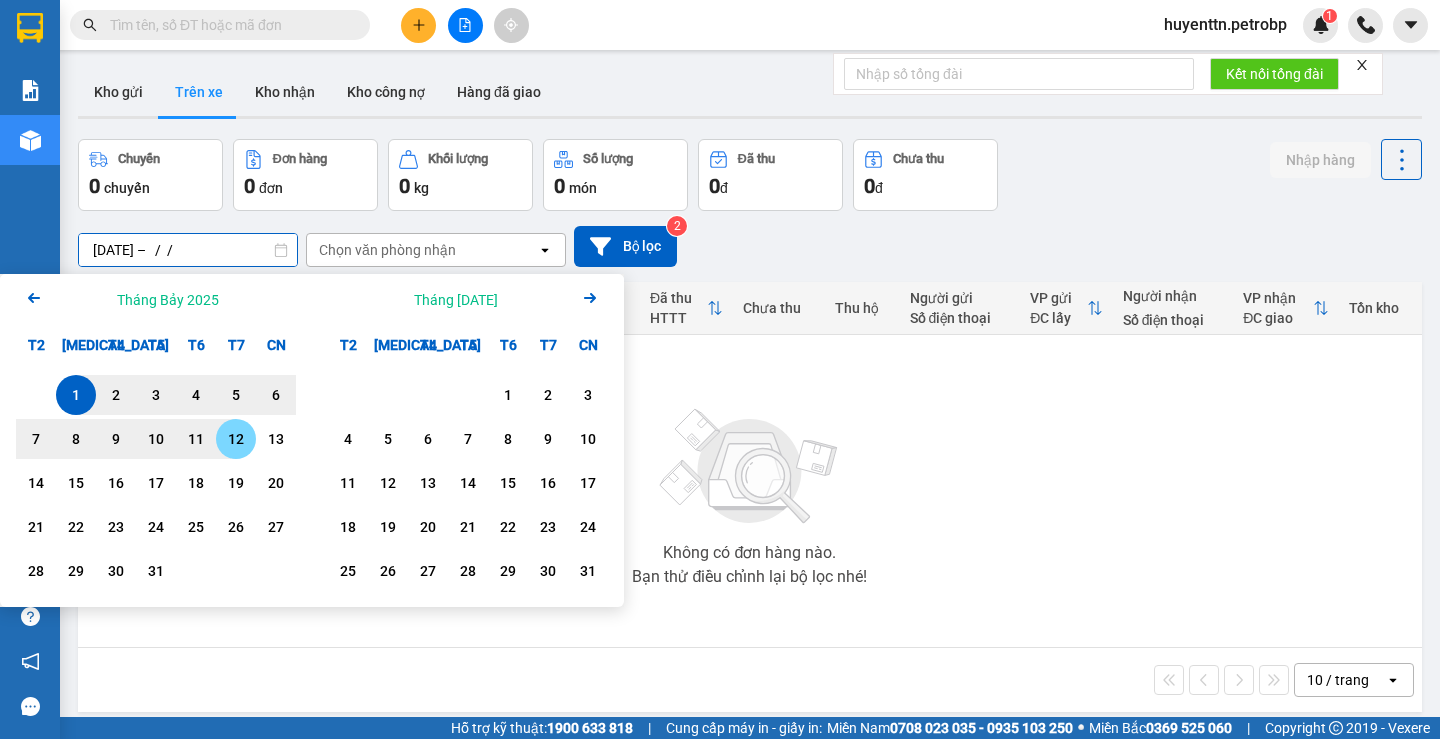 click on "12" at bounding box center [236, 439] 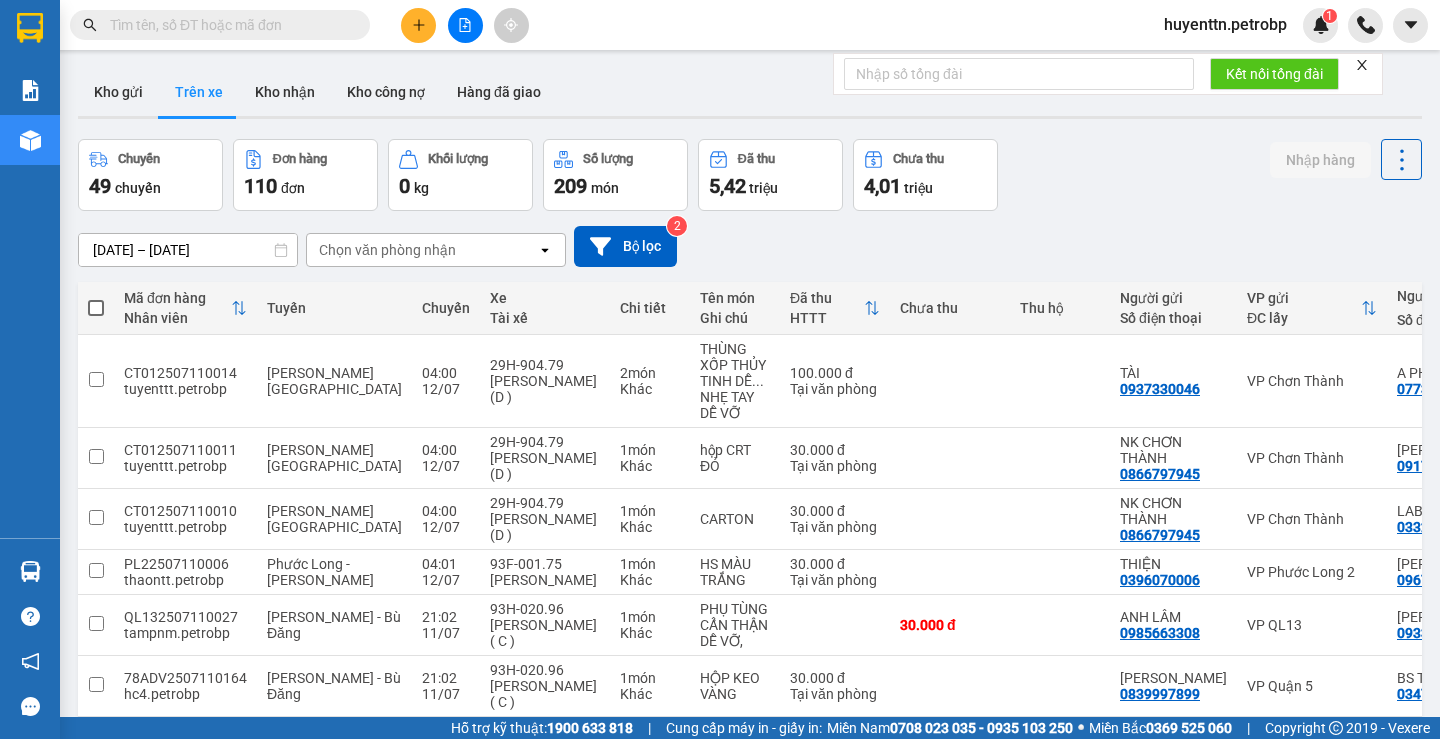 click on "Chọn văn phòng nhận" at bounding box center (387, 250) 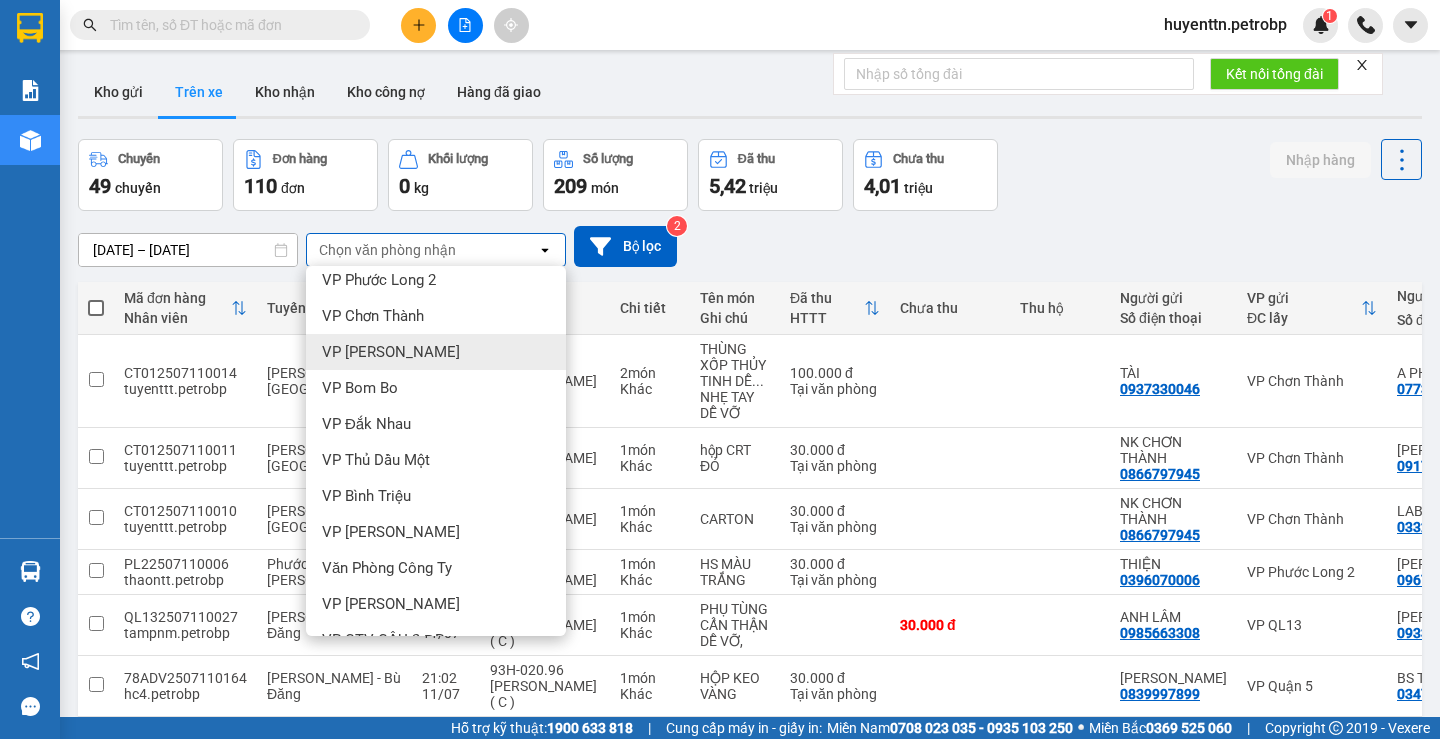scroll, scrollTop: 474, scrollLeft: 0, axis: vertical 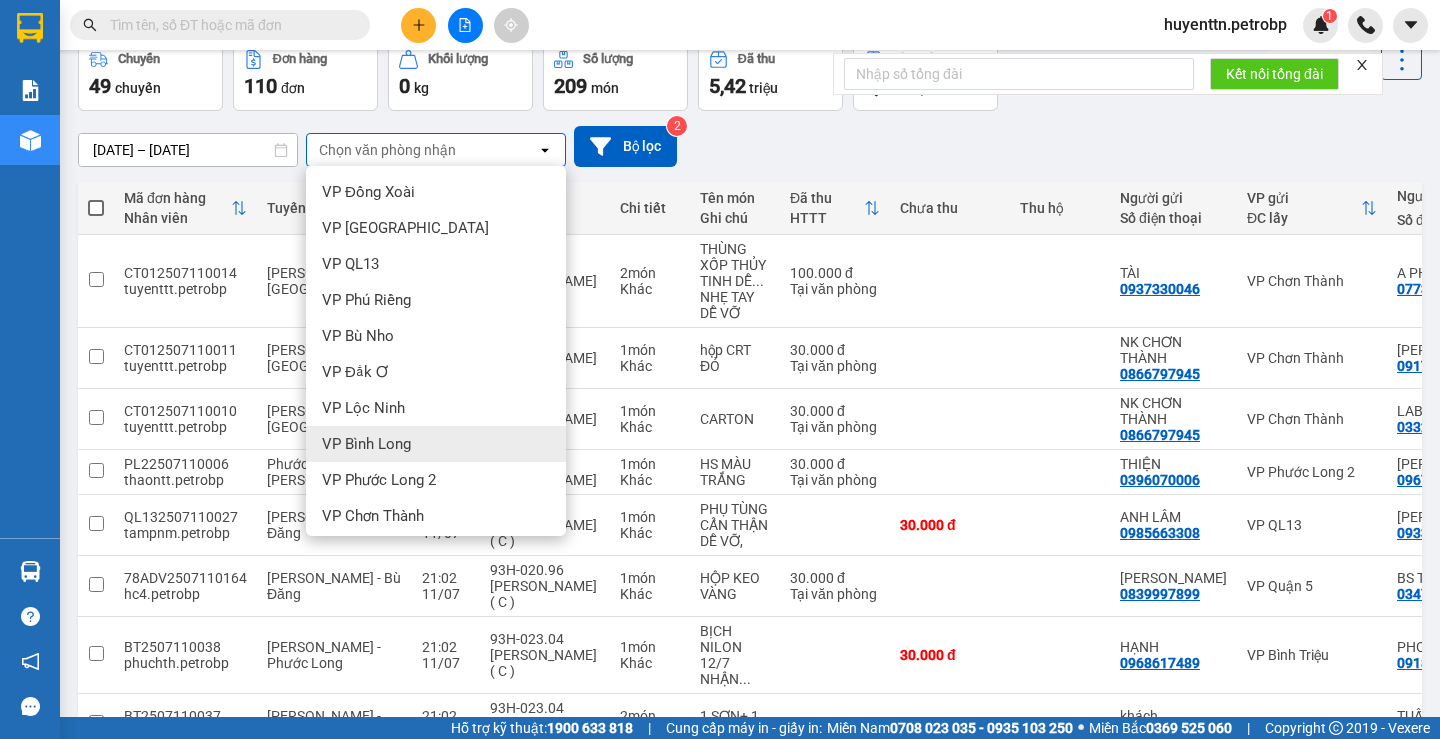 click on "VP Bình Long" at bounding box center (436, 444) 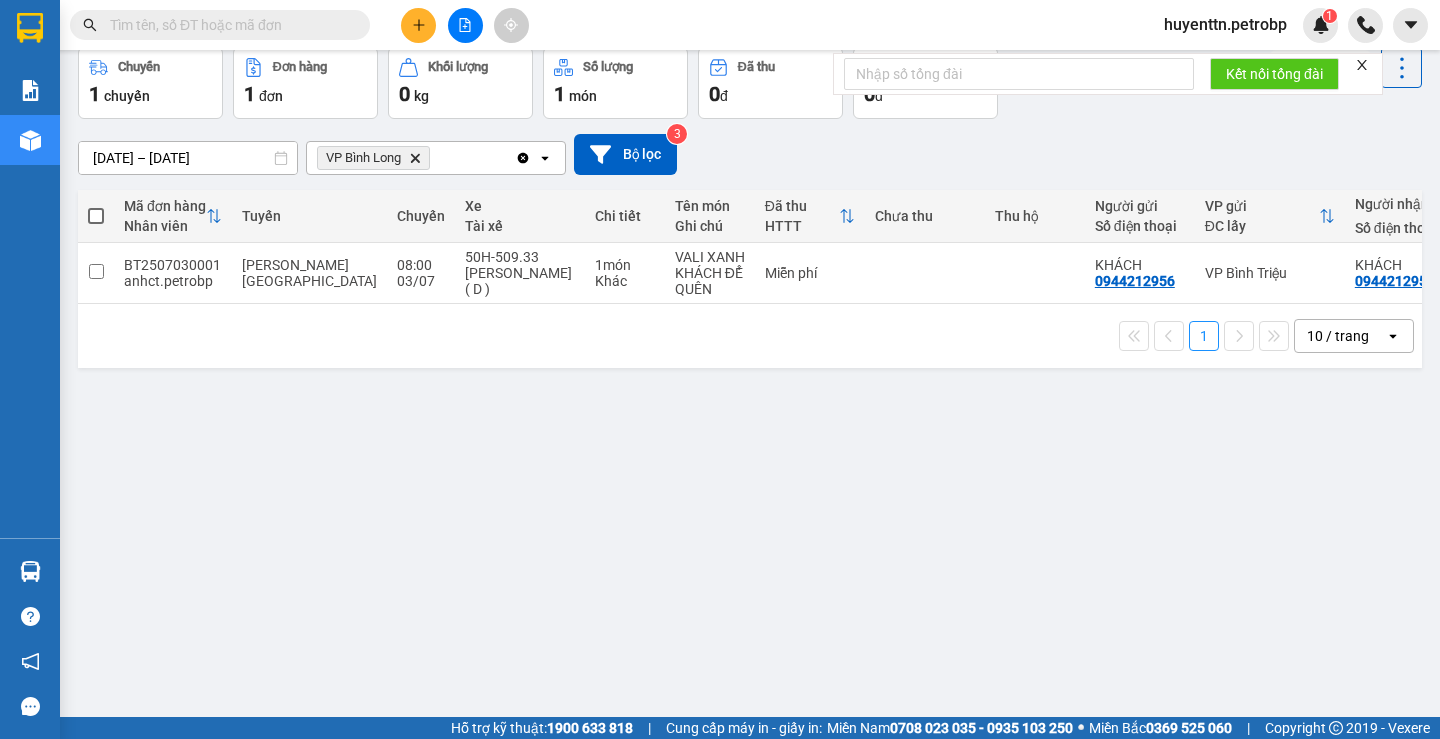 scroll, scrollTop: 0, scrollLeft: 0, axis: both 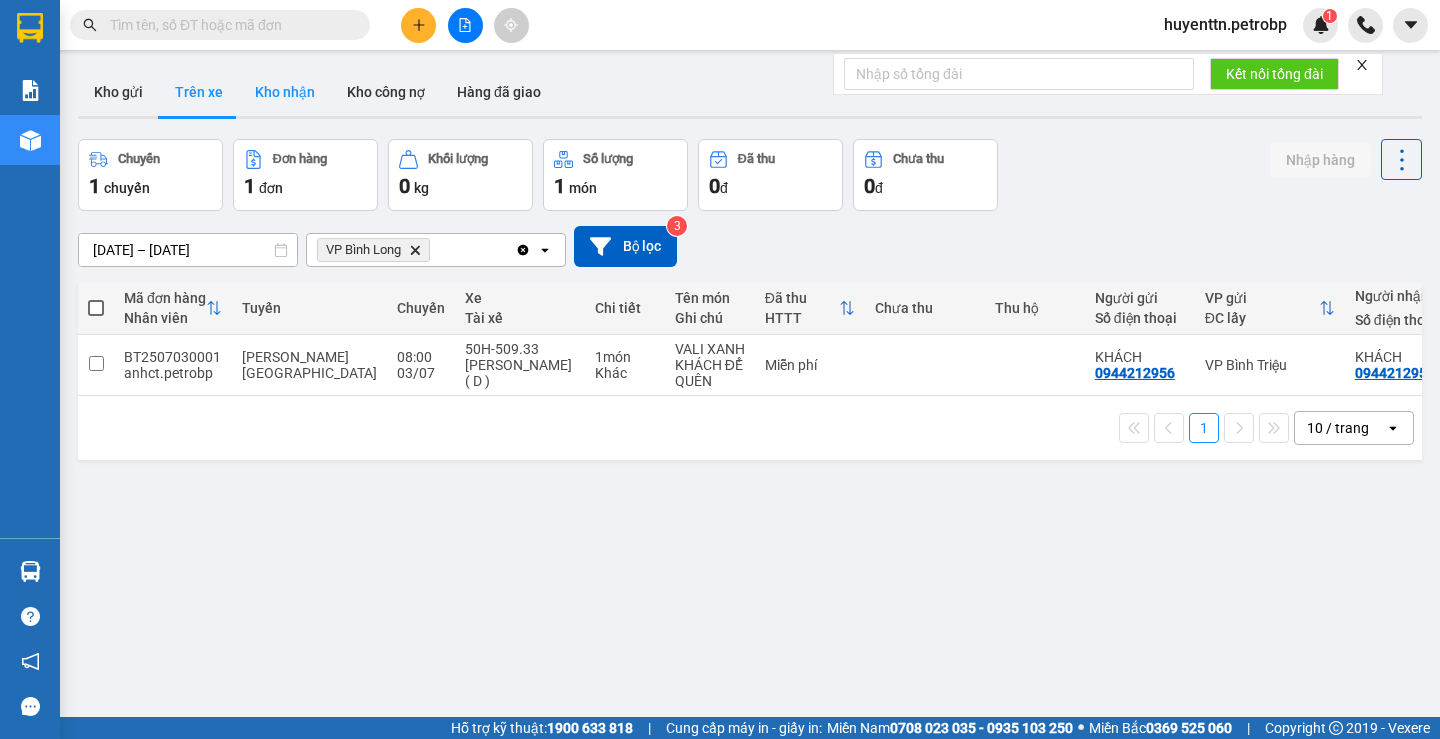 click on "Kho nhận" at bounding box center [285, 92] 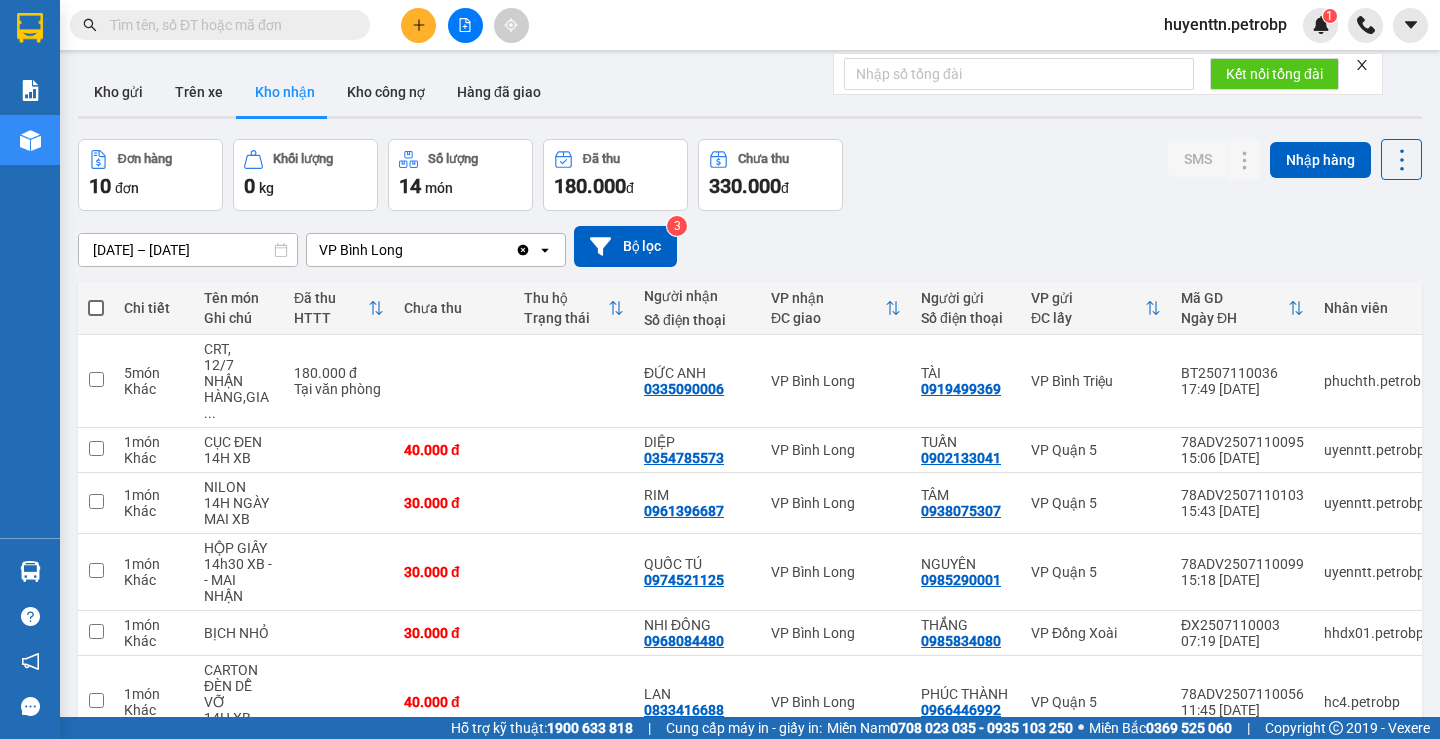 click on "[DATE] – [DATE]" at bounding box center (188, 250) 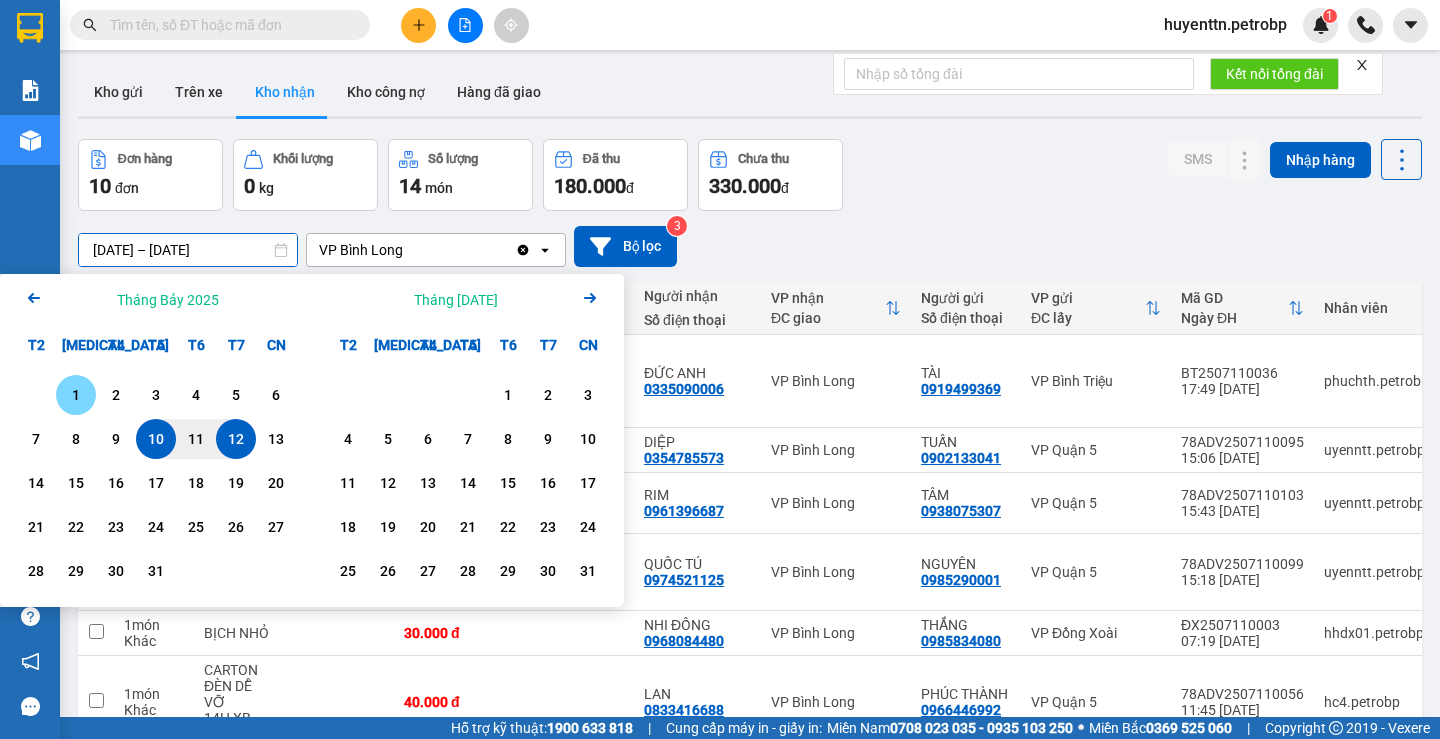 click on "1" at bounding box center [76, 395] 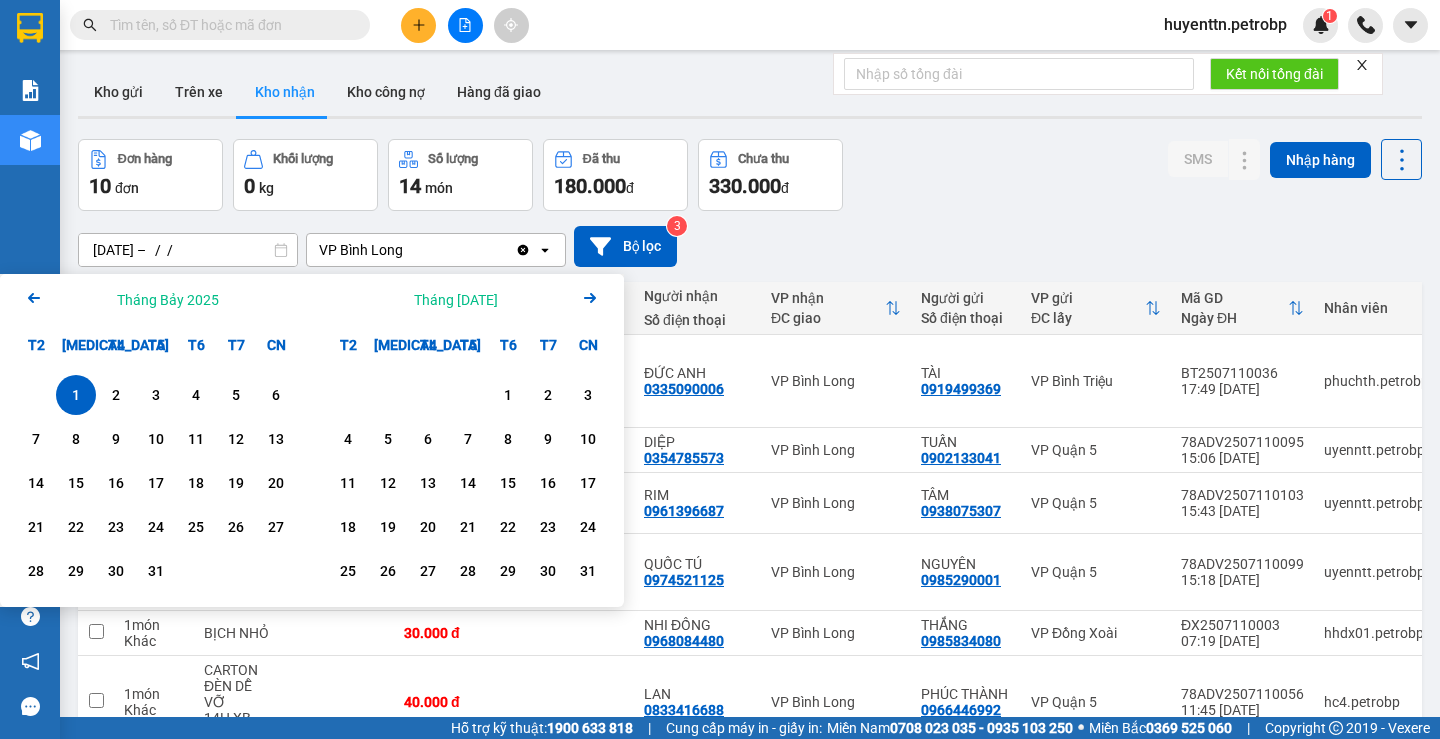 click on "[DATE] –   /  /" at bounding box center (188, 250) 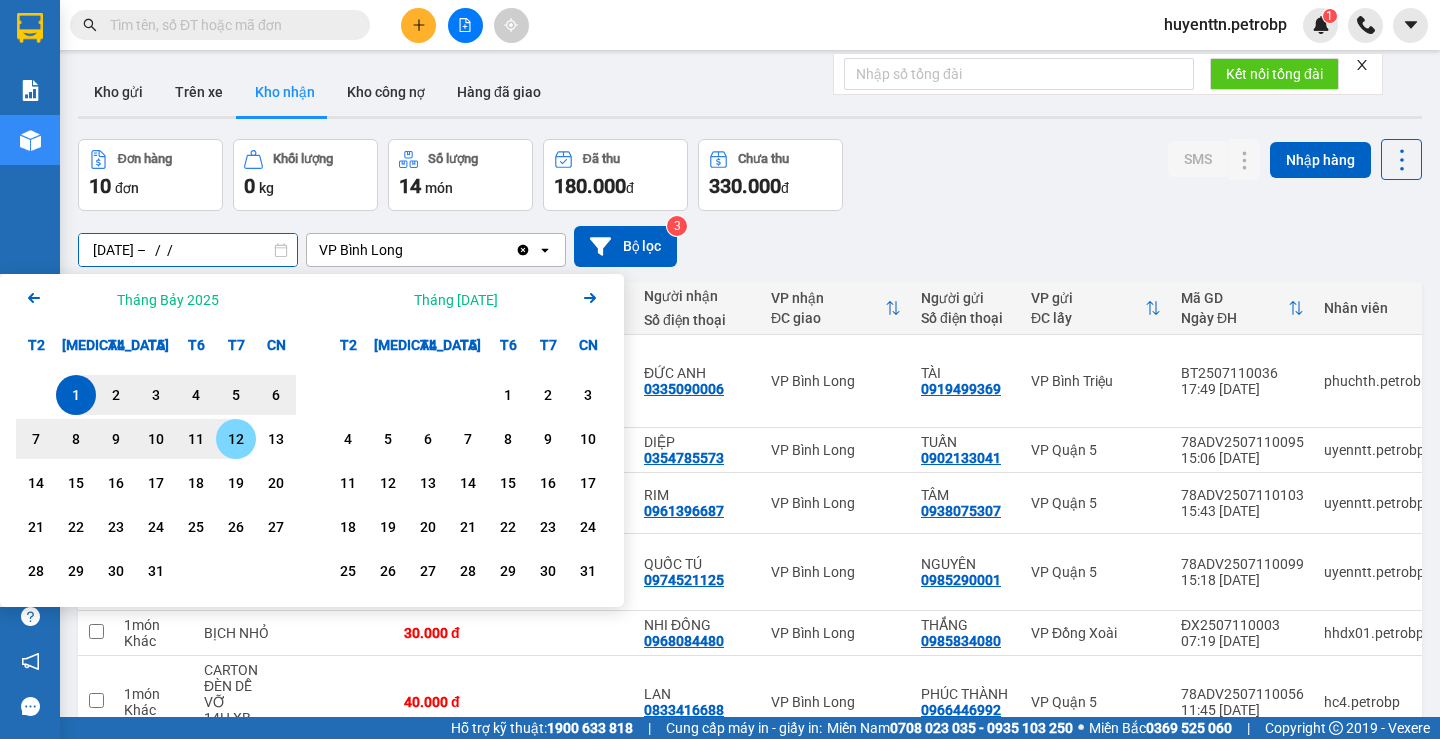 click on "12" at bounding box center (236, 439) 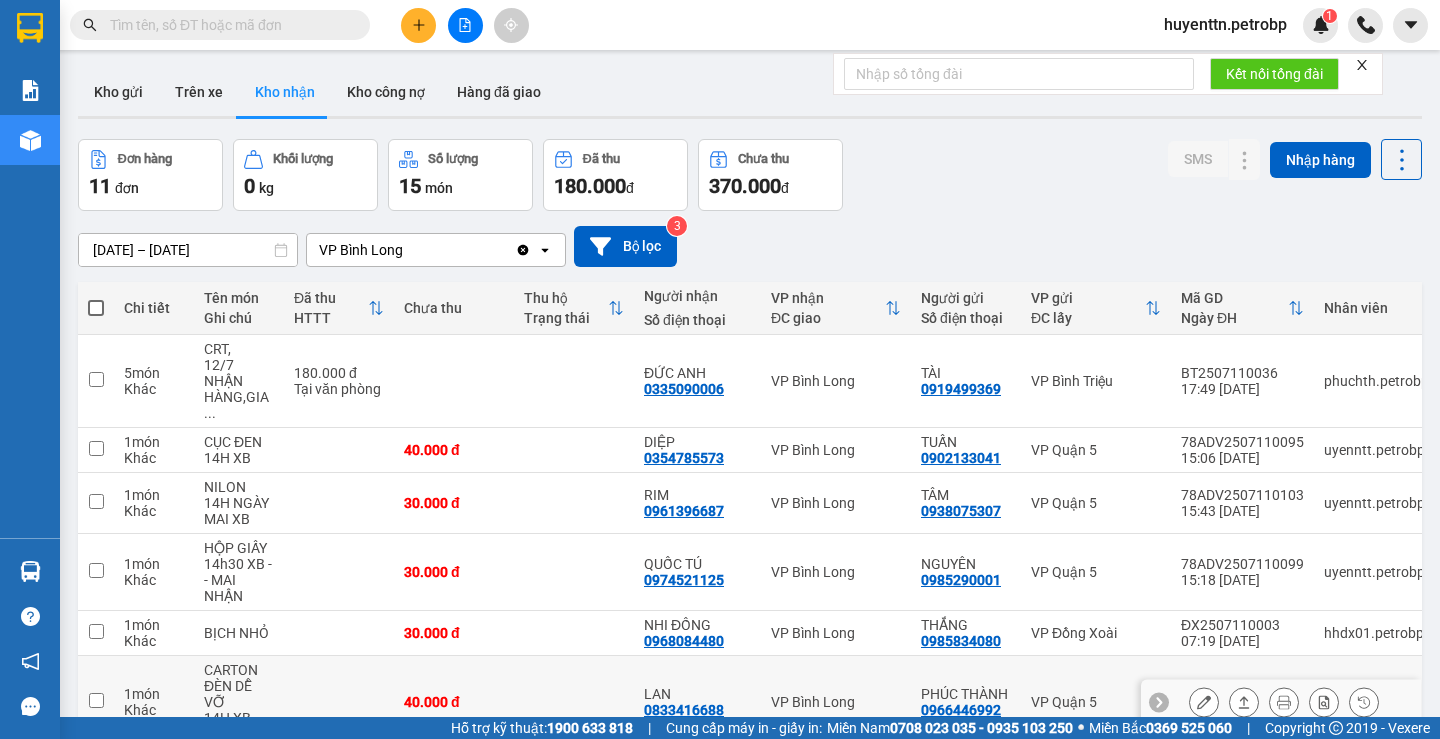 scroll, scrollTop: 398, scrollLeft: 0, axis: vertical 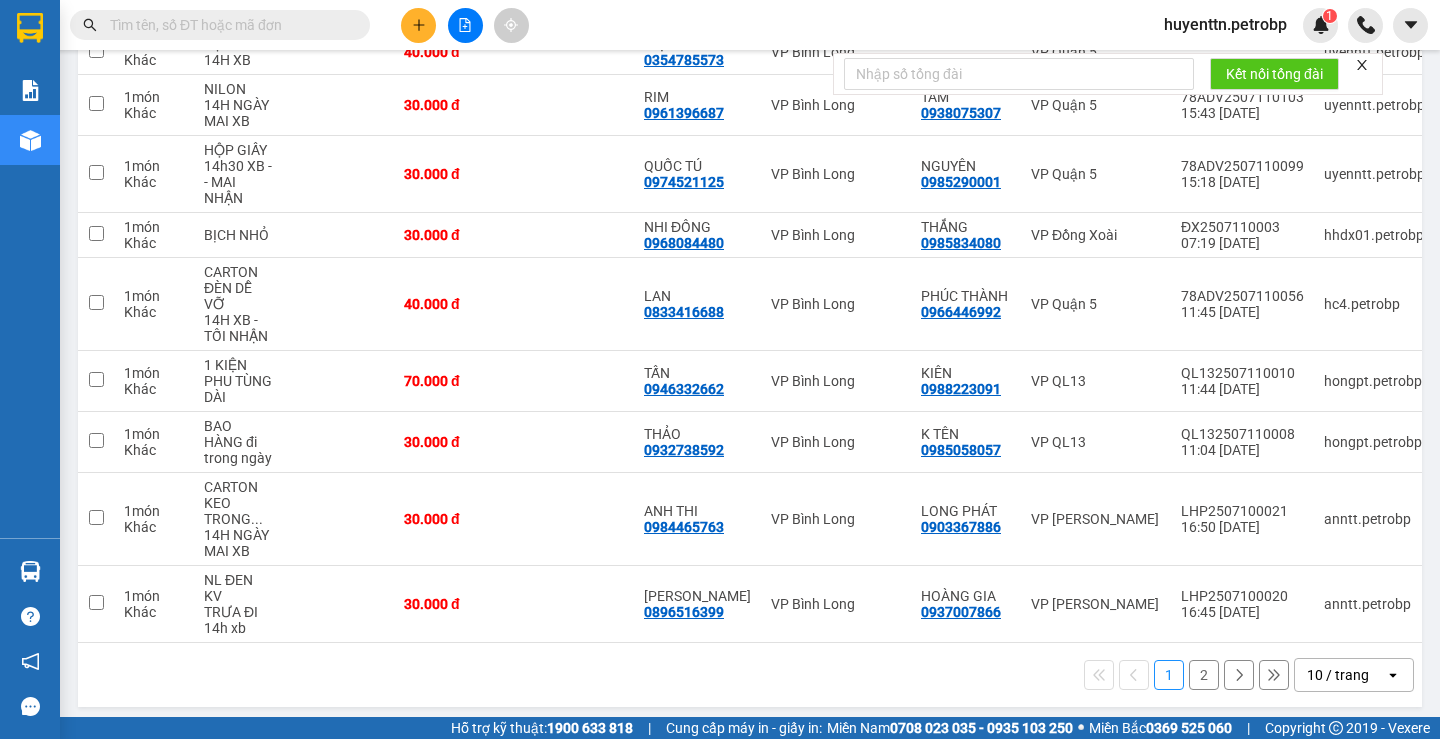 click on "2" at bounding box center (1204, 675) 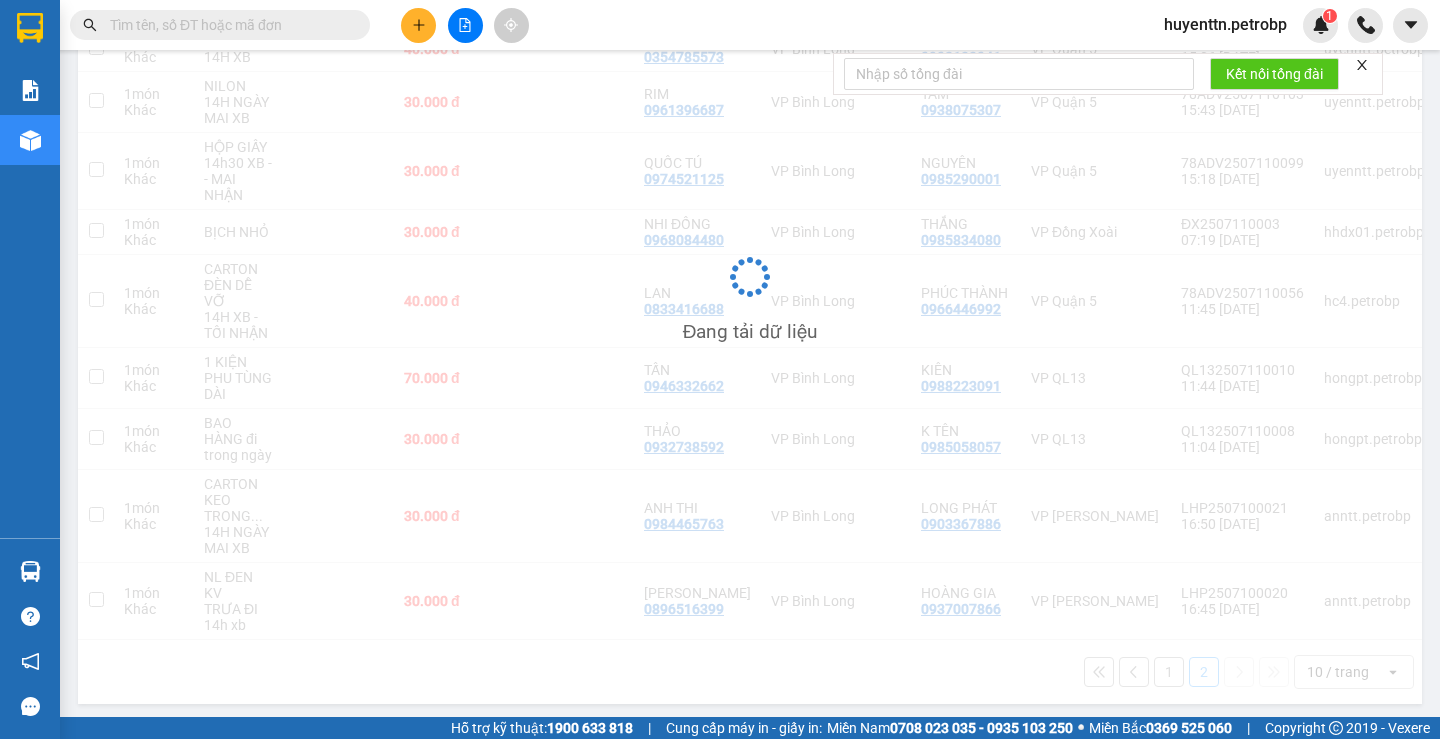scroll, scrollTop: 92, scrollLeft: 0, axis: vertical 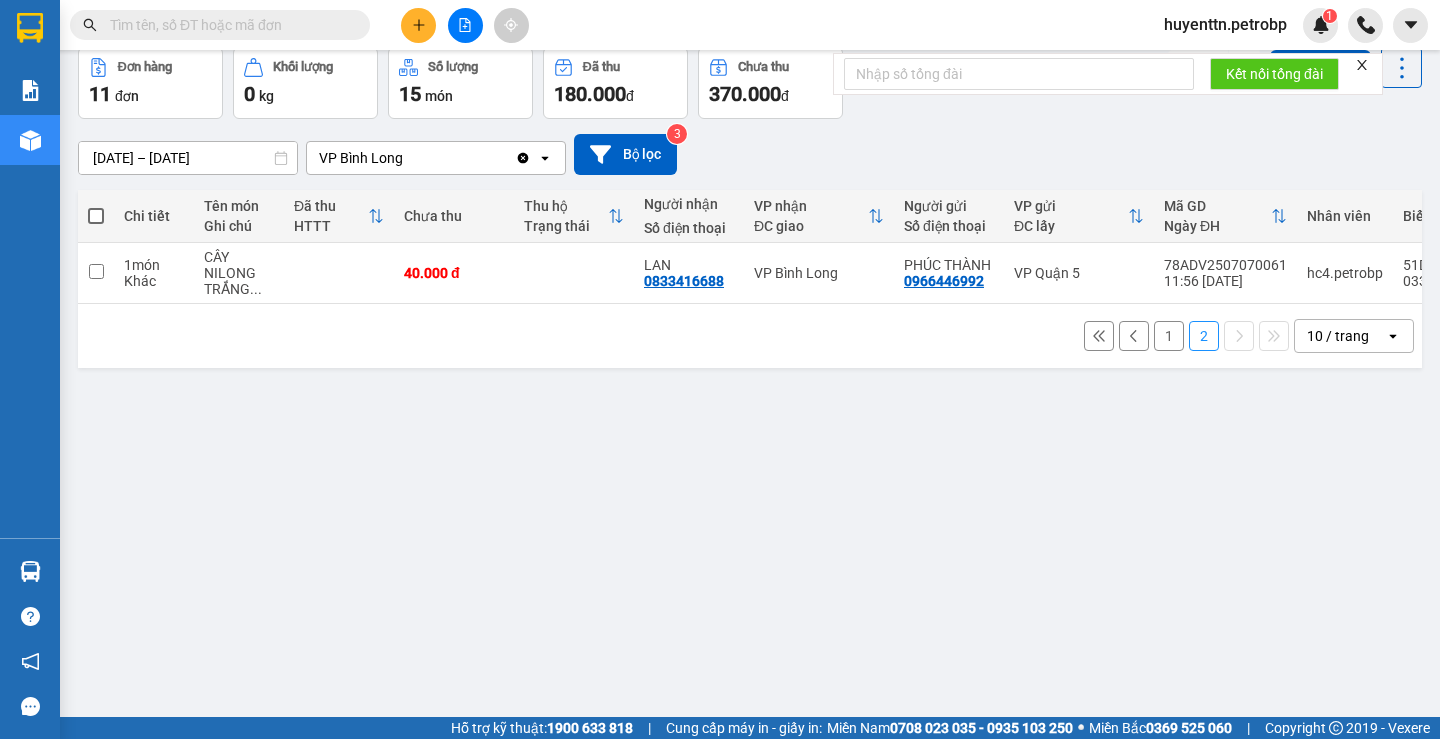 click on "1" at bounding box center (1169, 336) 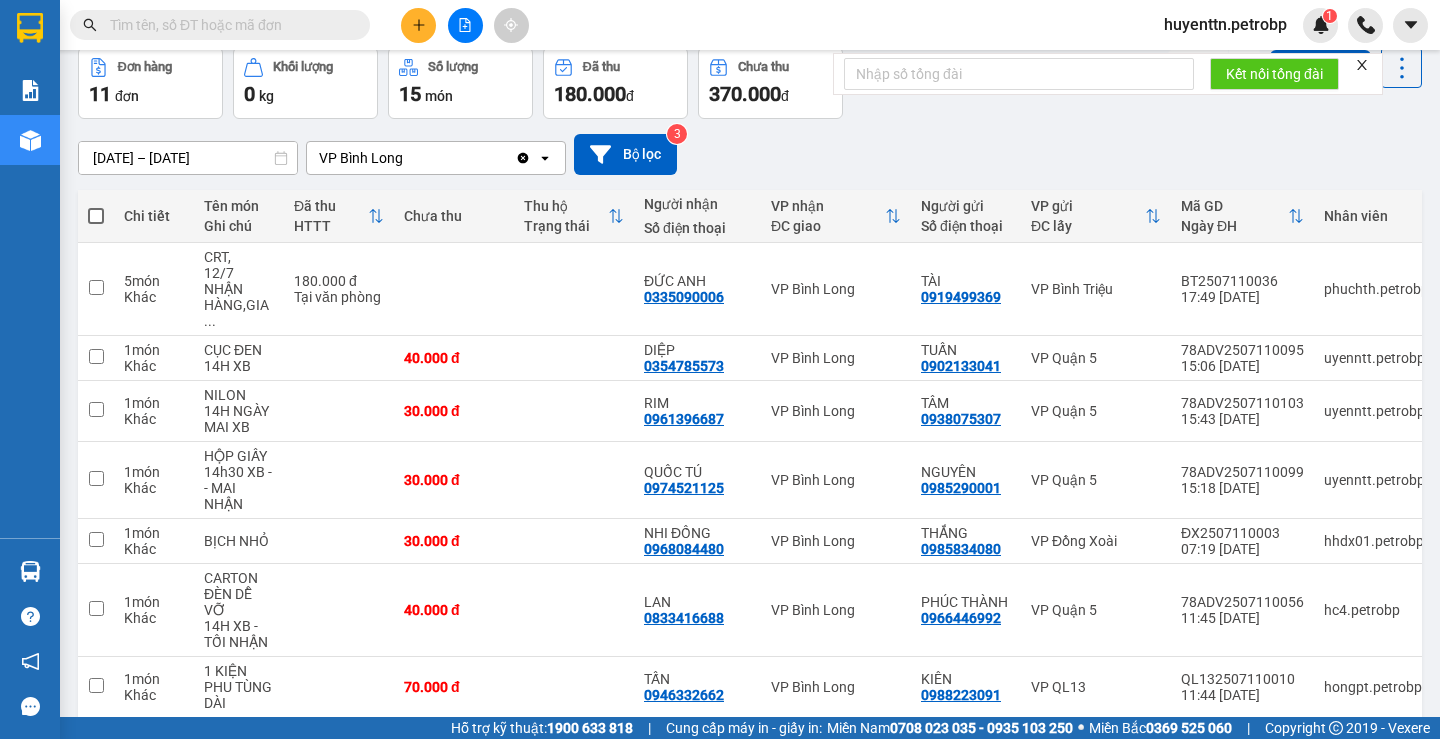 scroll, scrollTop: 398, scrollLeft: 0, axis: vertical 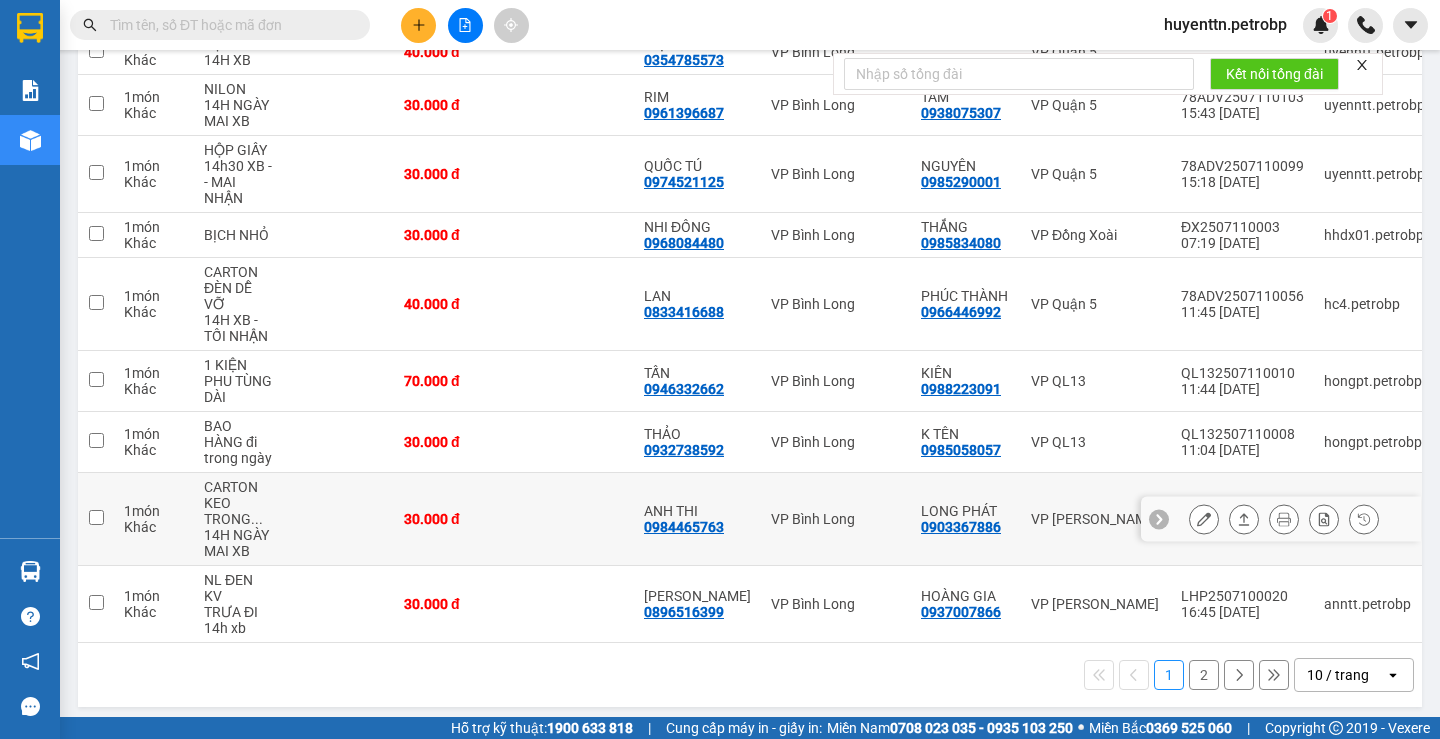 click on "0984465763" at bounding box center [684, 527] 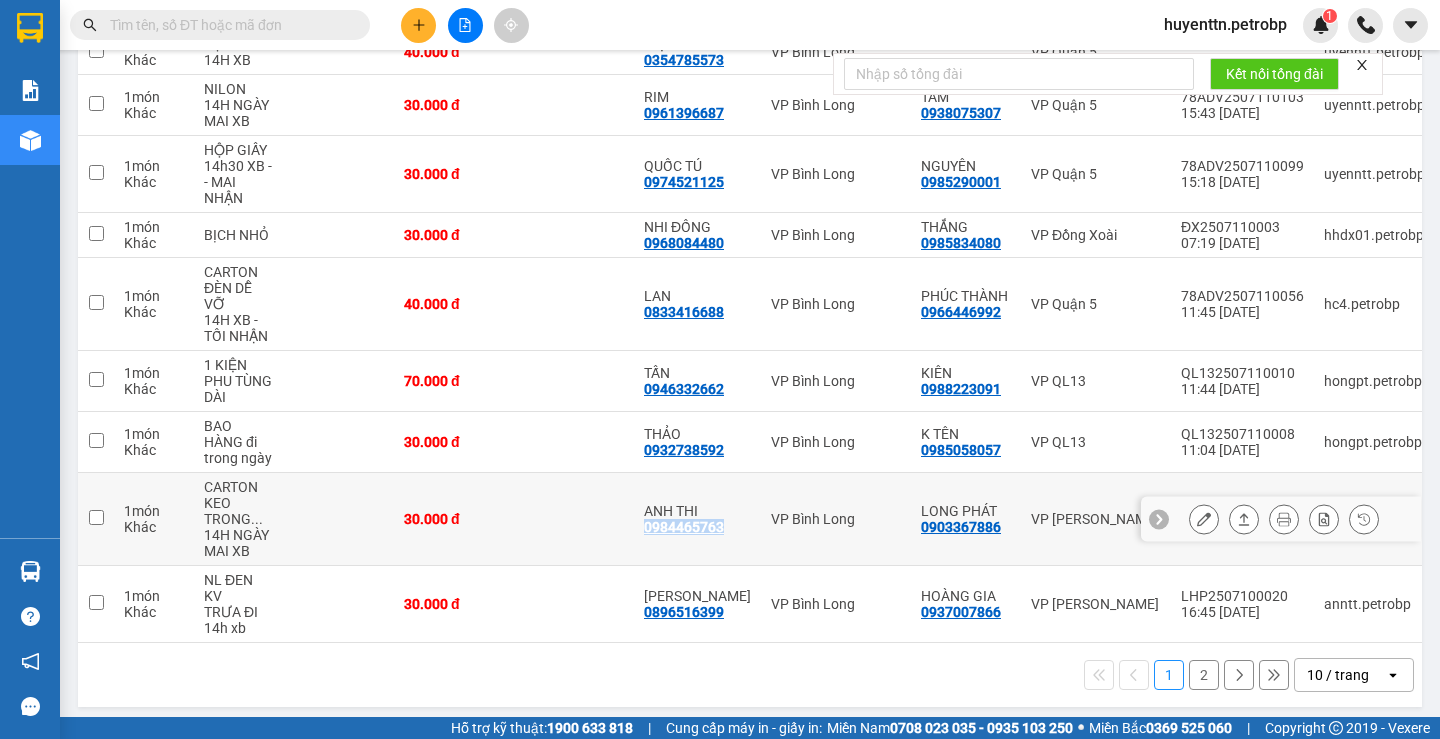 click on "0984465763" at bounding box center (684, 527) 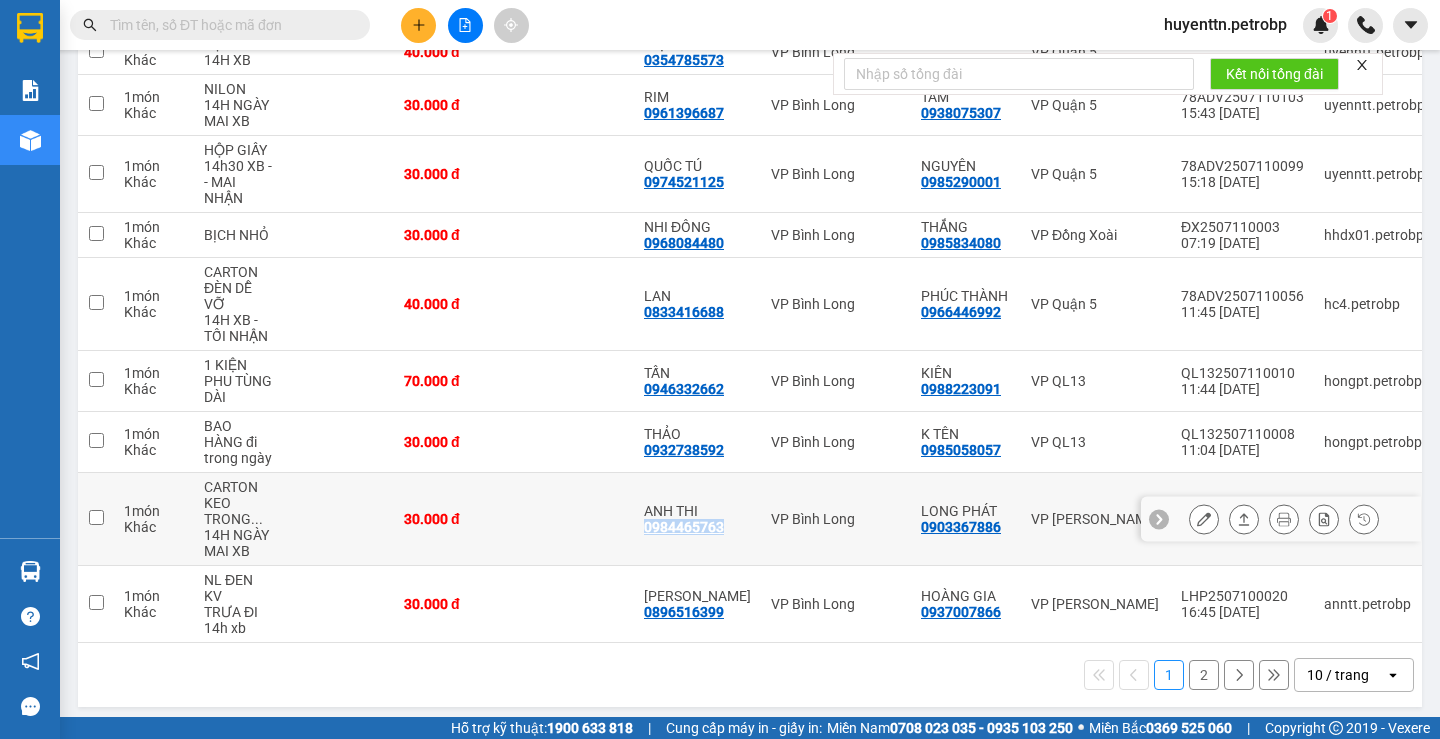copy on "0984465763" 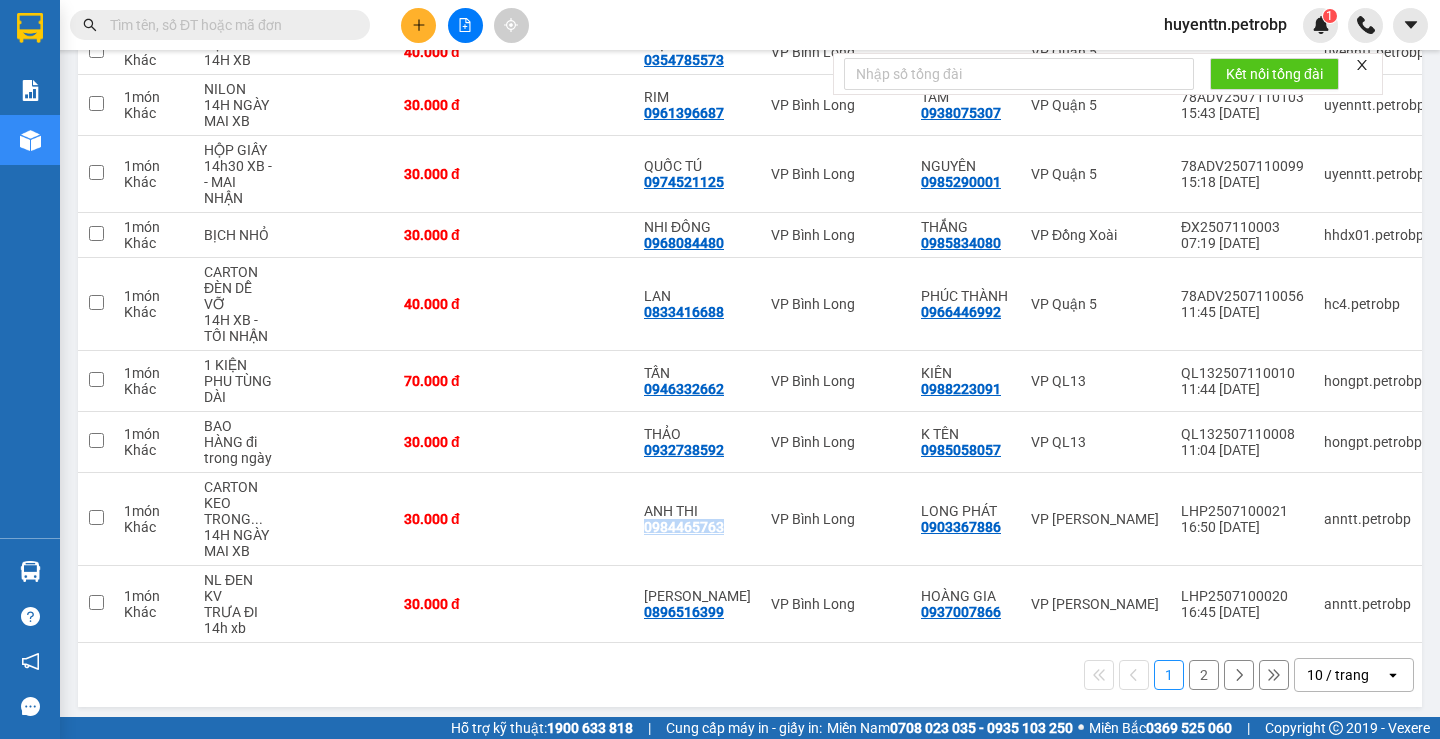 click at bounding box center (1421, 604) 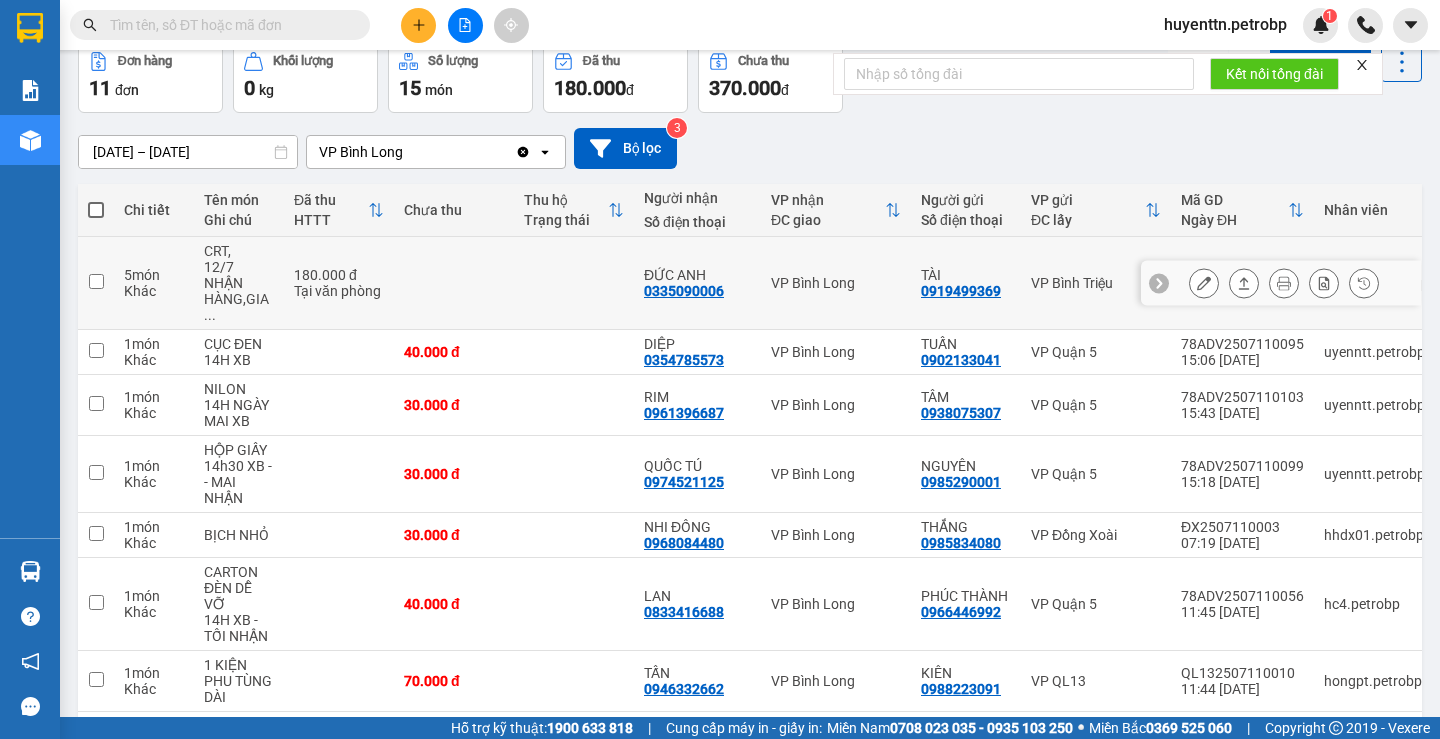 scroll, scrollTop: 398, scrollLeft: 0, axis: vertical 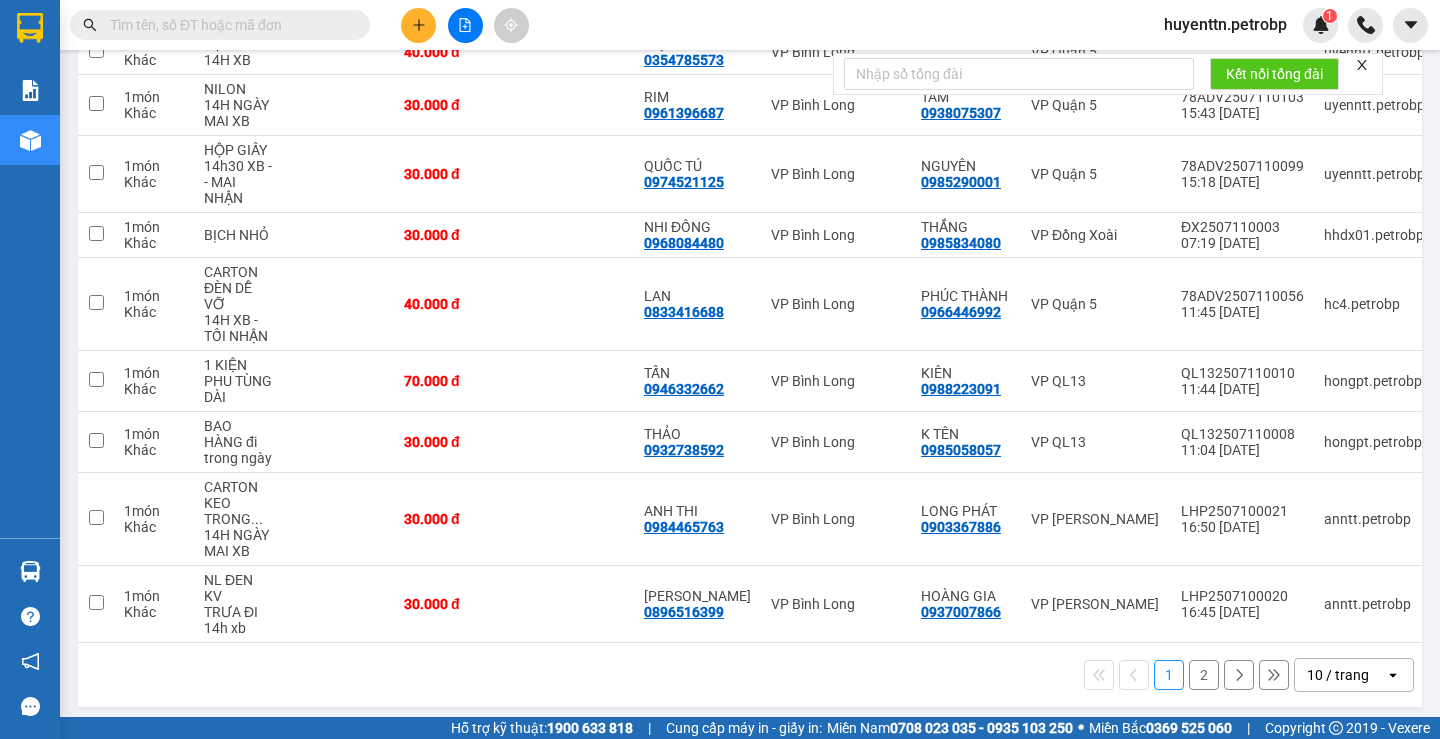 click on "Kết quả tìm kiếm ( 0 )  Bộ lọc  No Data huyenttn.petrobp 1" at bounding box center [720, 25] 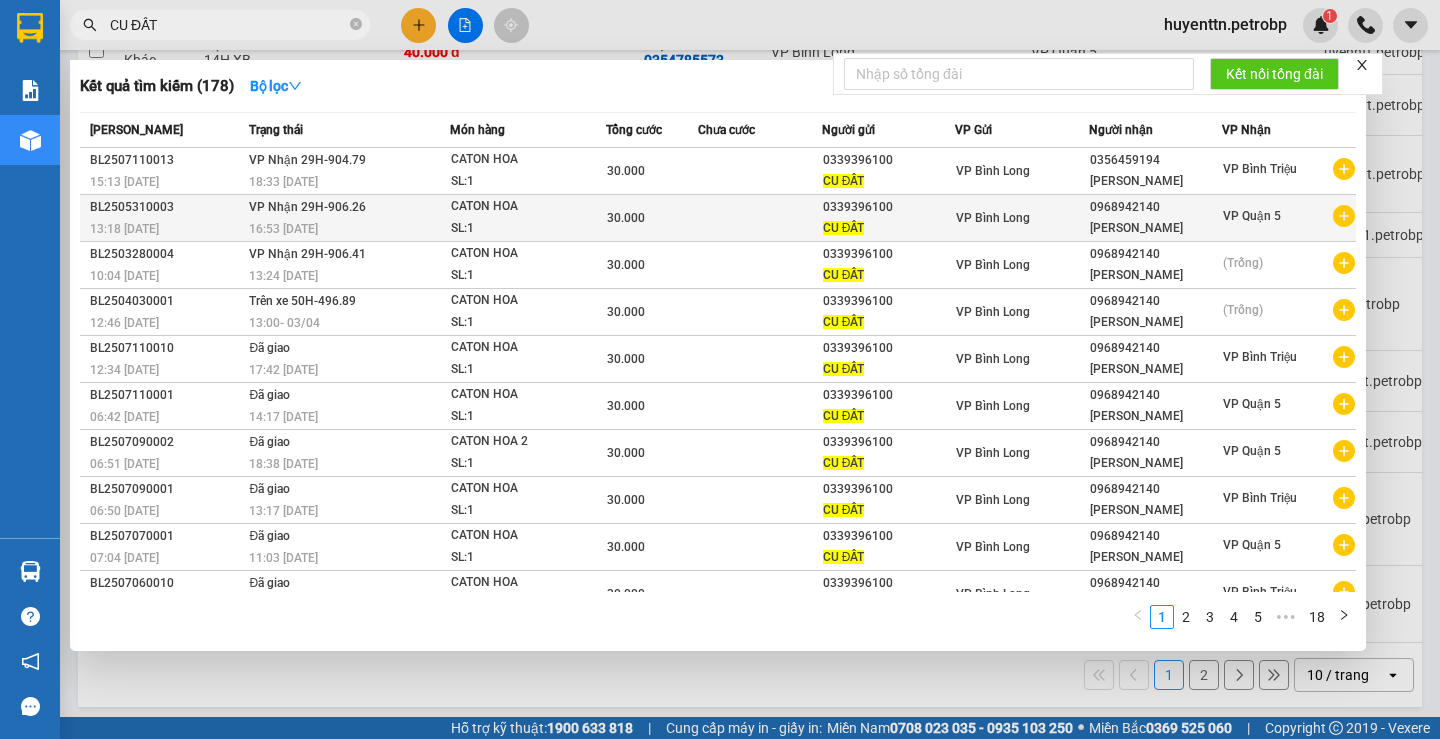 type on "CU ĐẤT" 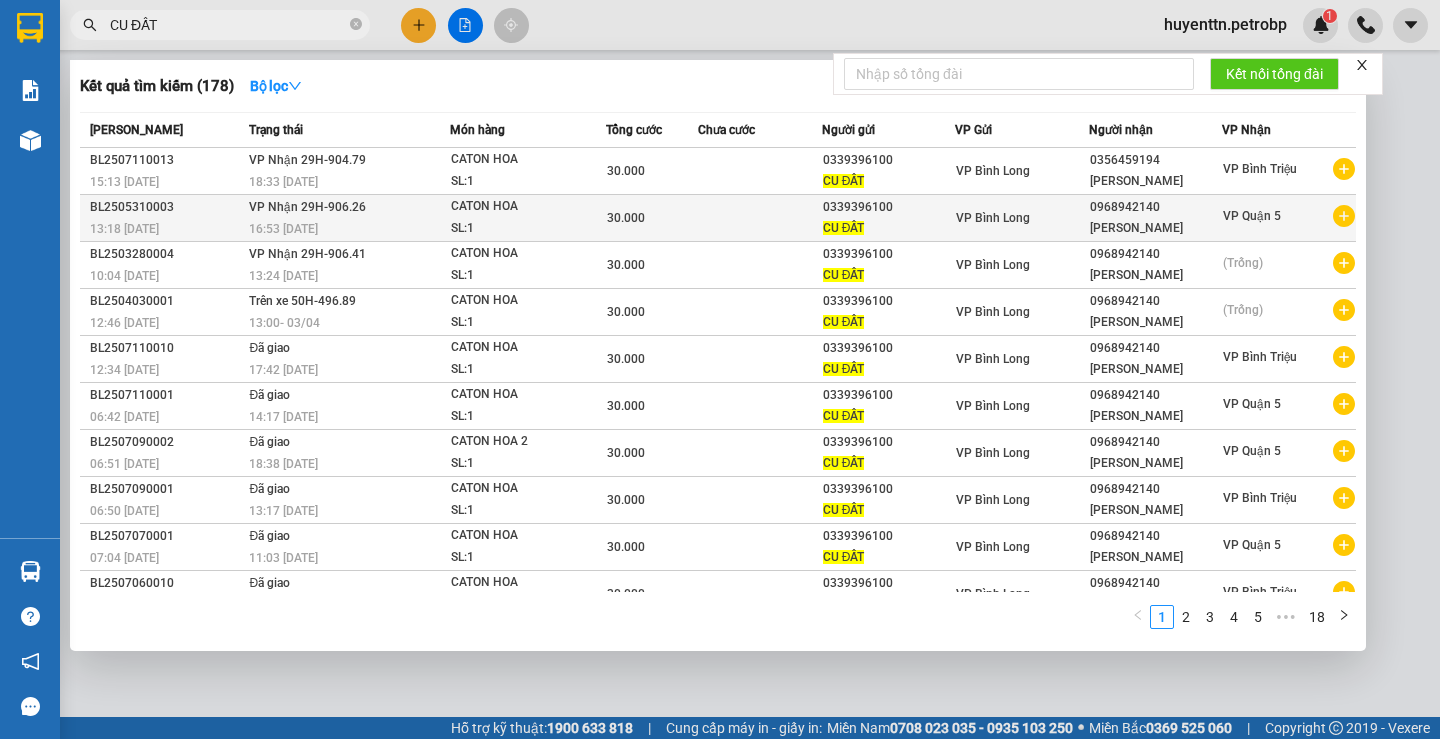 scroll, scrollTop: 0, scrollLeft: 0, axis: both 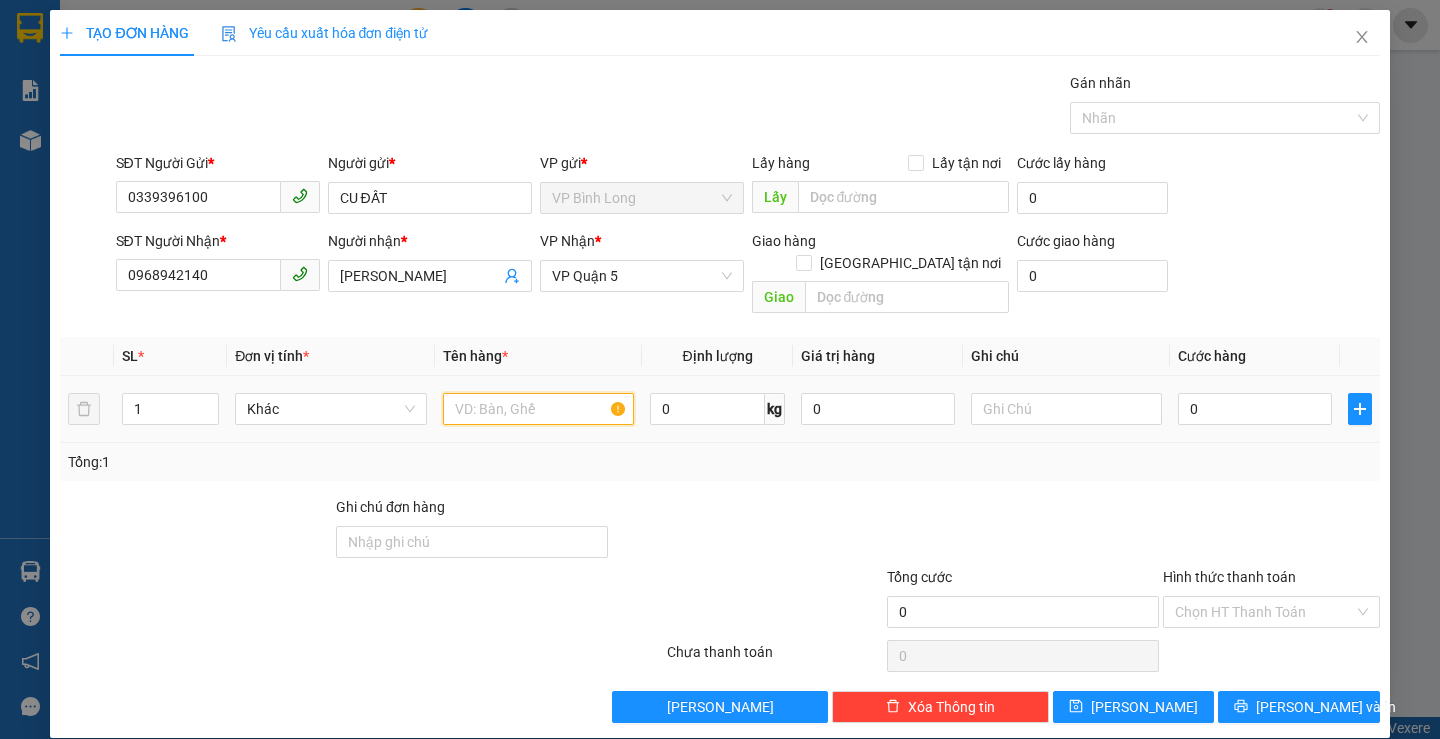 click at bounding box center (538, 409) 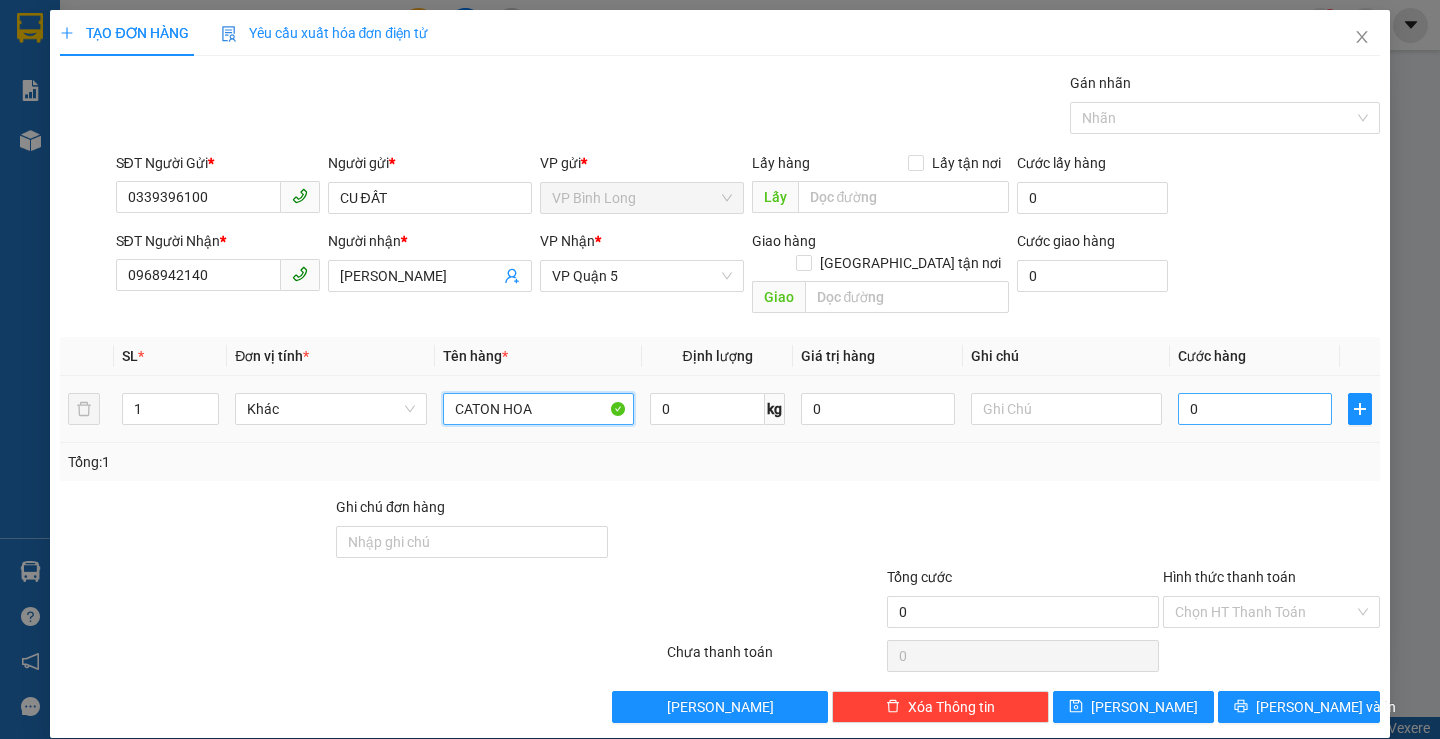 type on "CATON HOA" 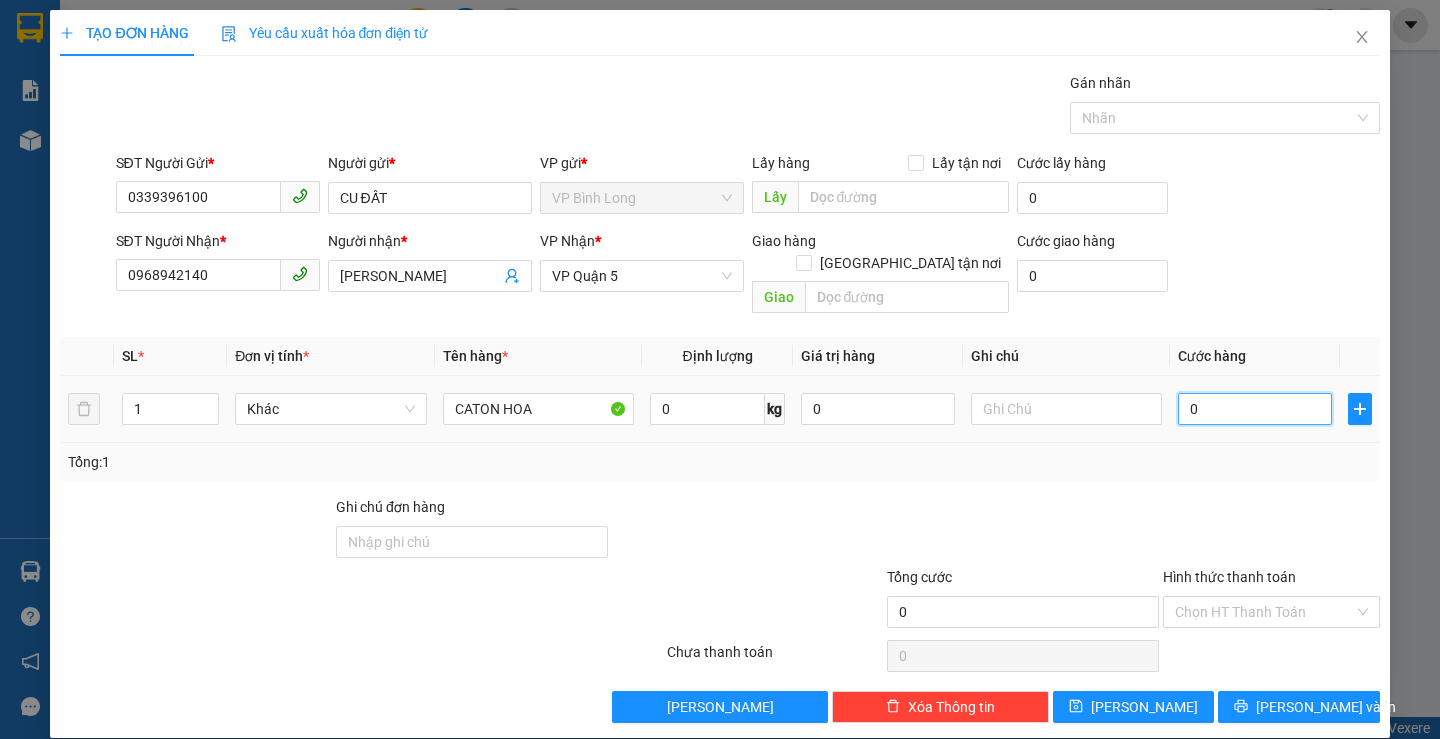 click on "0" at bounding box center [1255, 409] 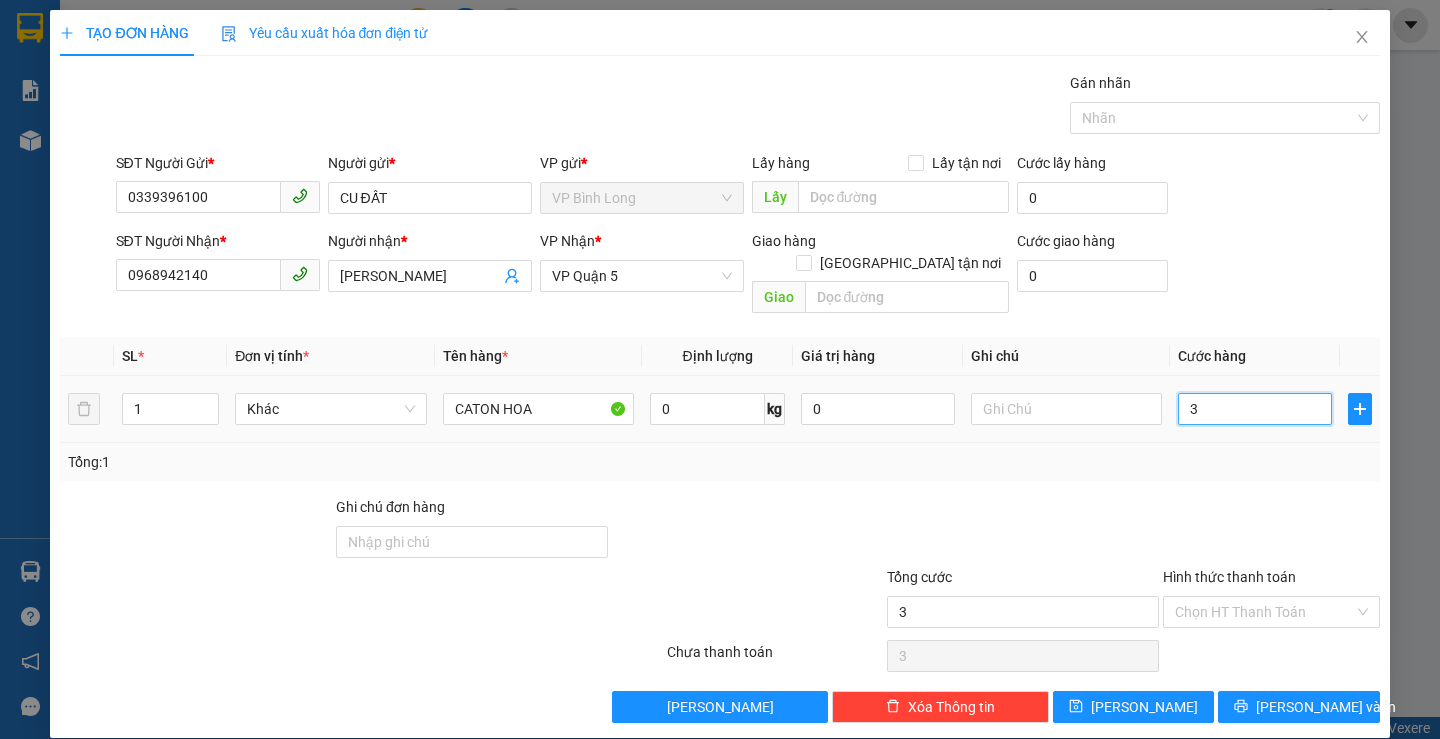 type on "30" 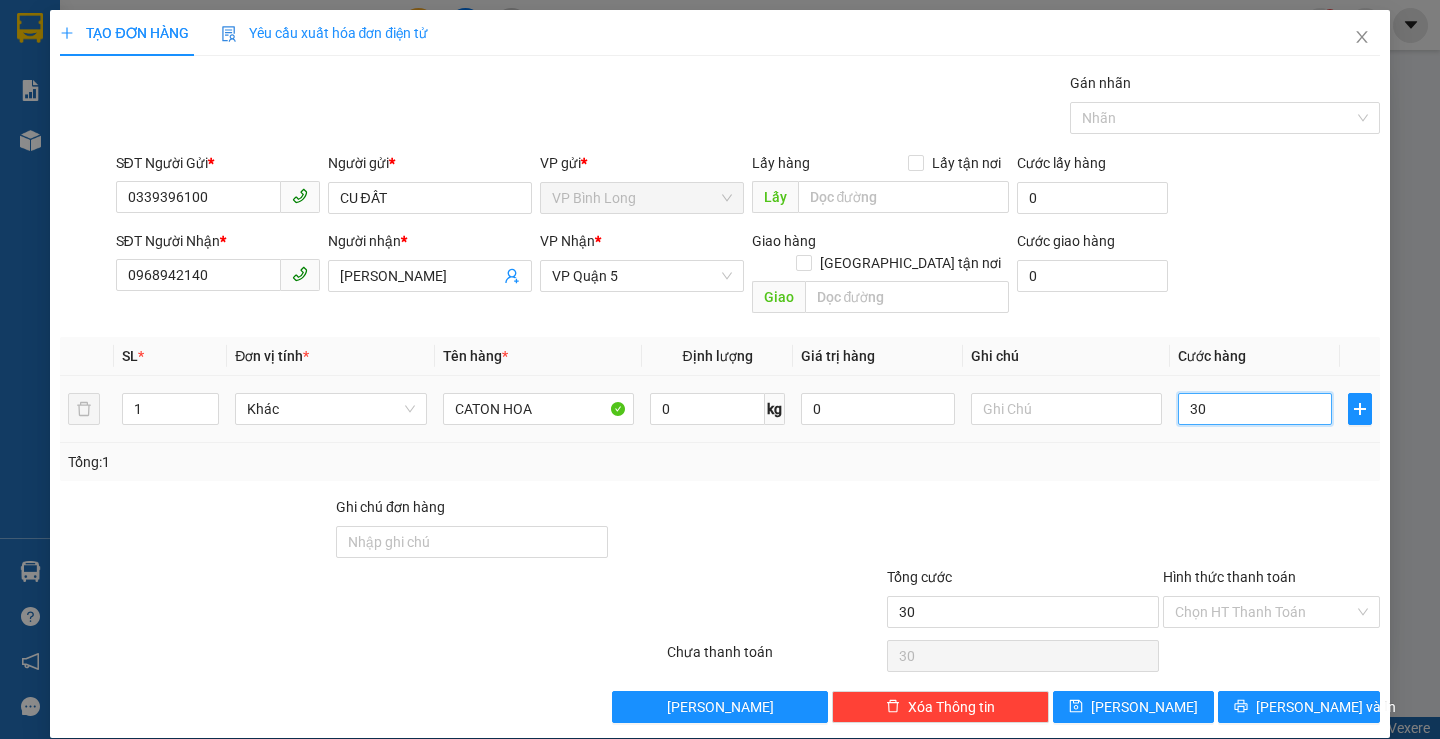 type on "300" 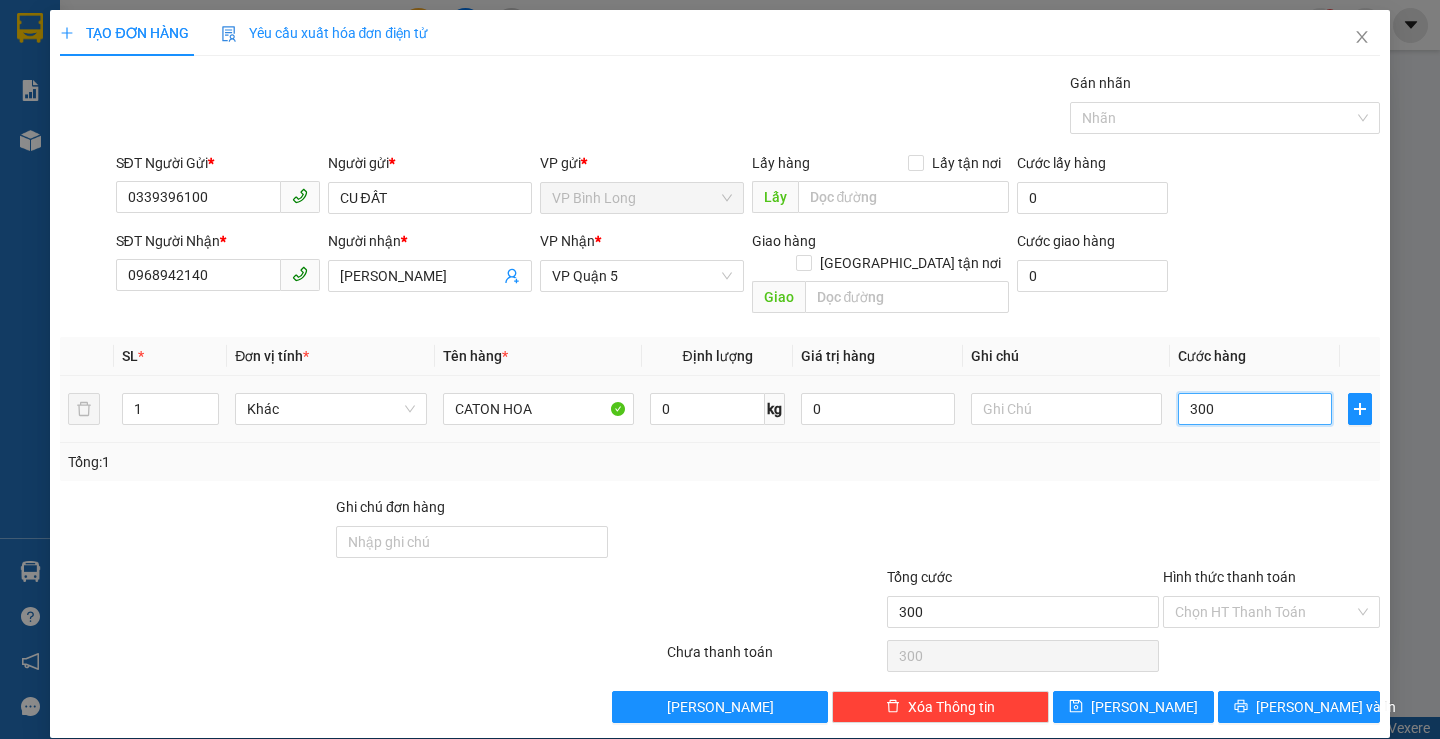 type on "3.000" 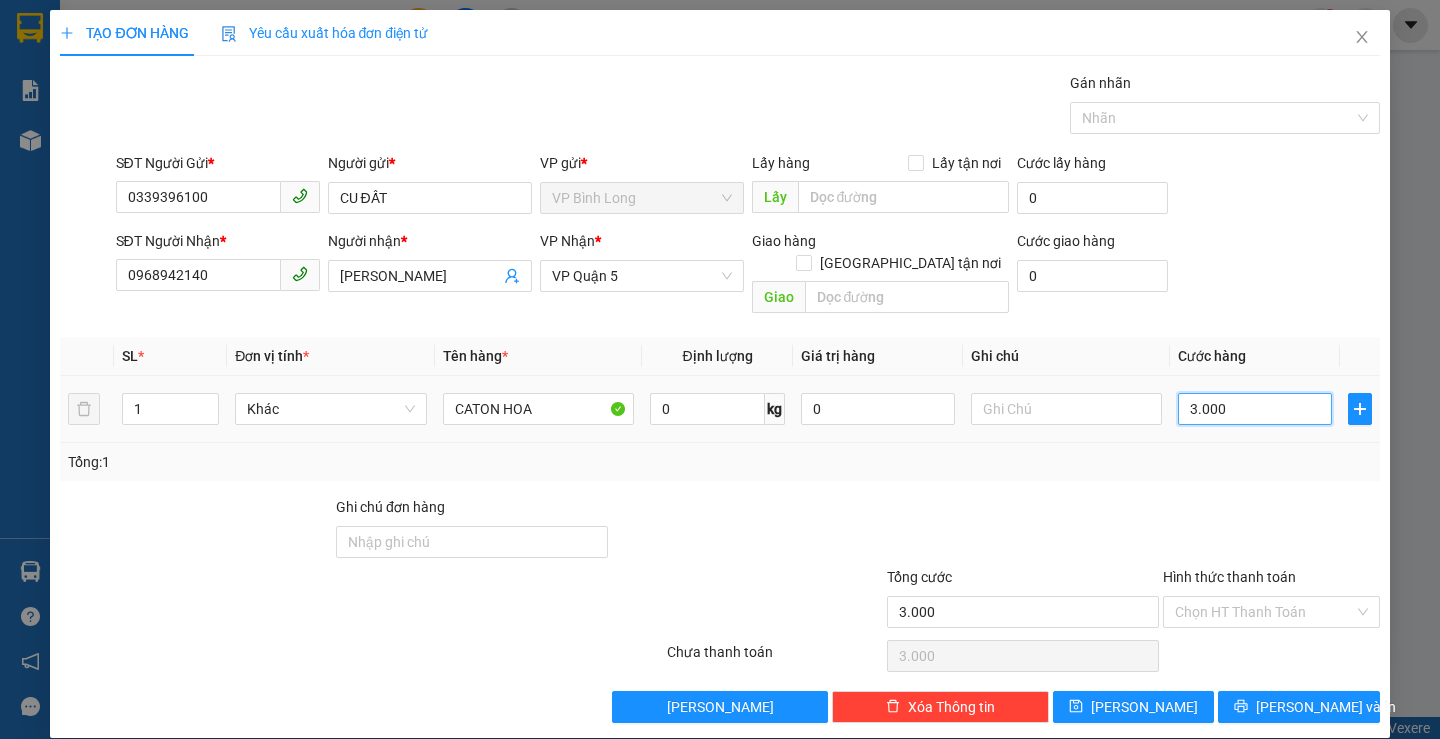 type on "30.000" 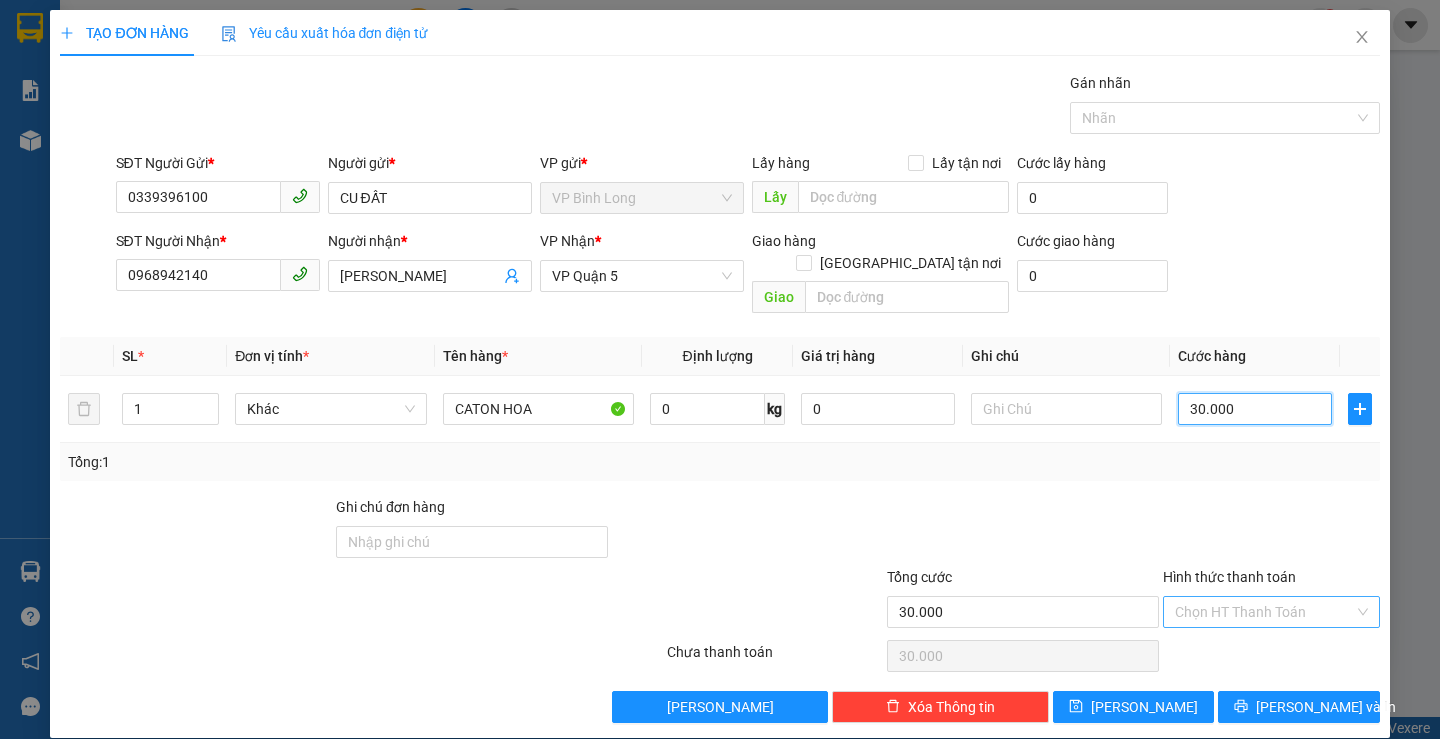 type on "30.000" 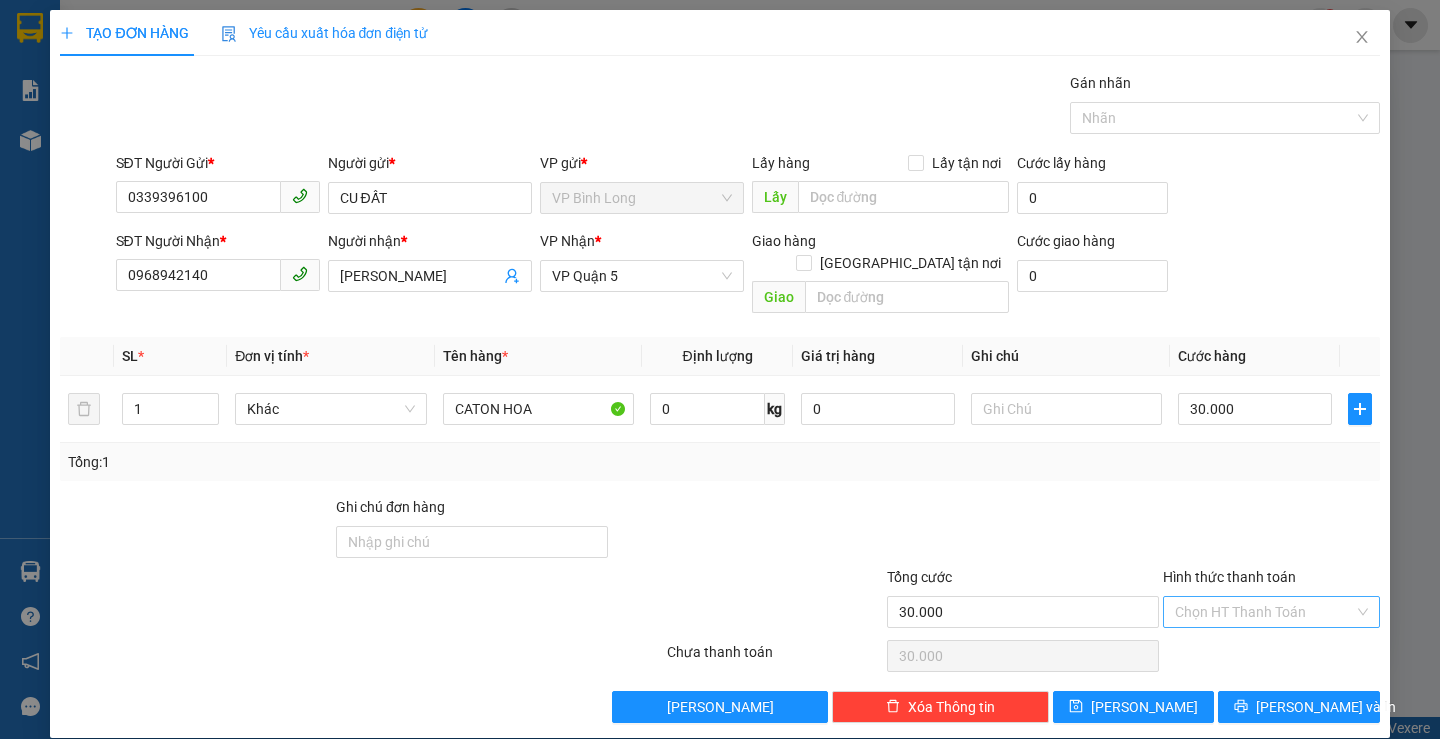 click on "Hình thức thanh toán" at bounding box center (1264, 612) 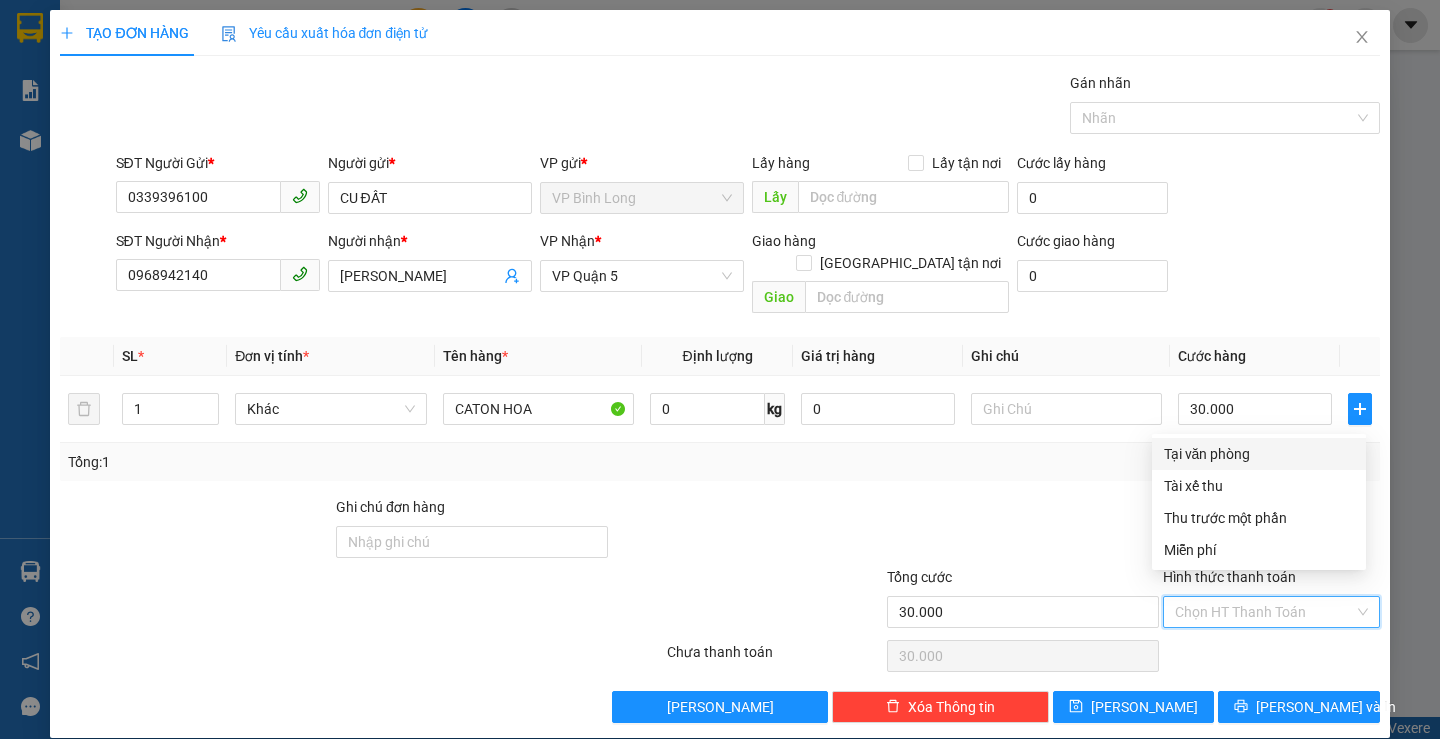 click on "Tại văn phòng" at bounding box center [1259, 454] 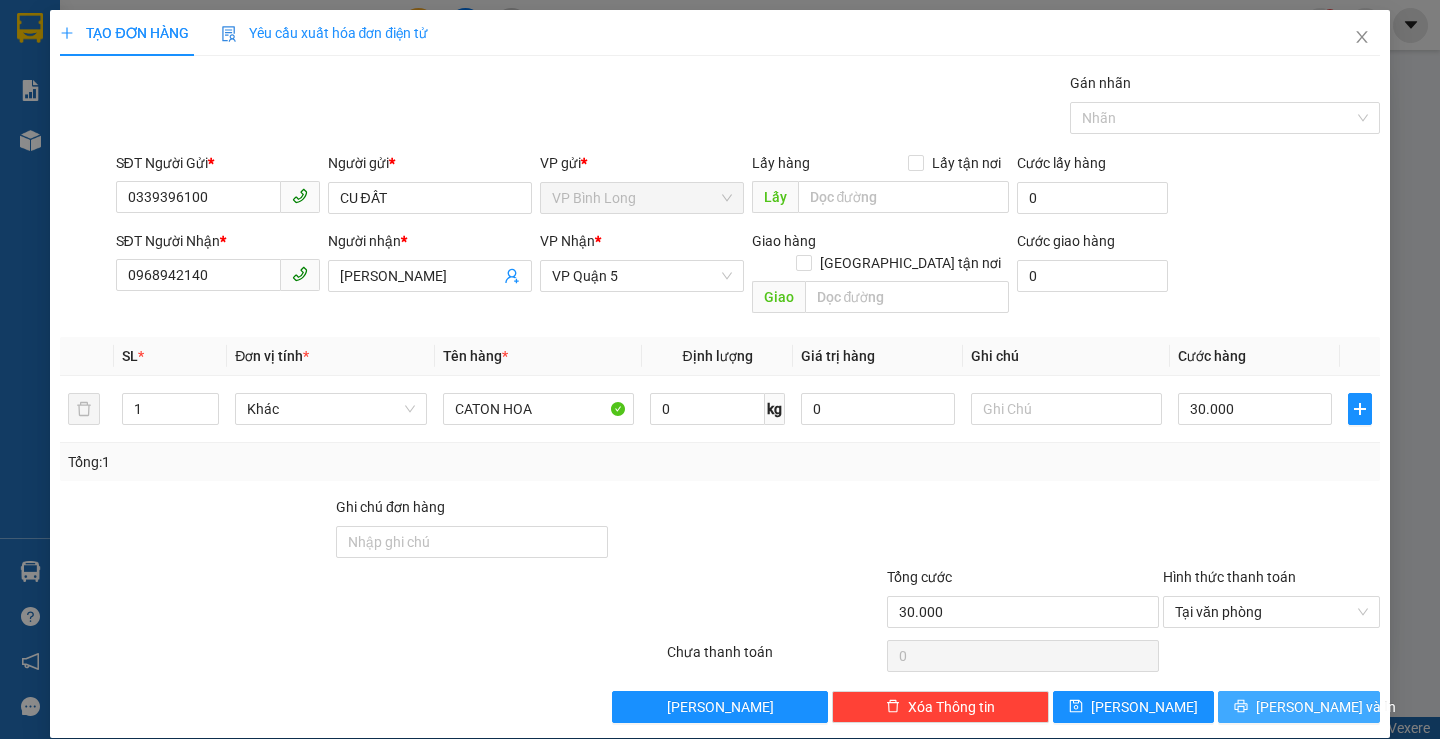 click on "[PERSON_NAME] và In" at bounding box center (1298, 707) 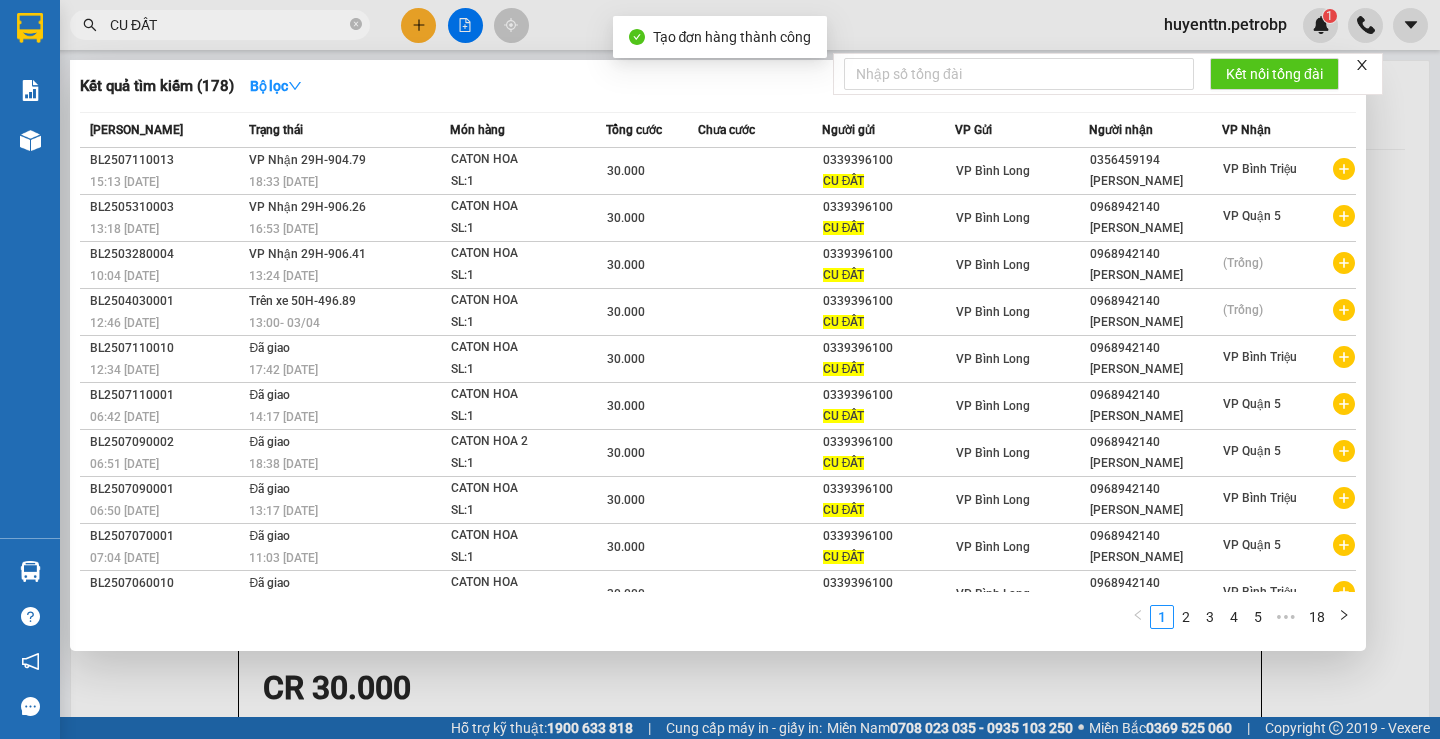 click at bounding box center [720, 369] 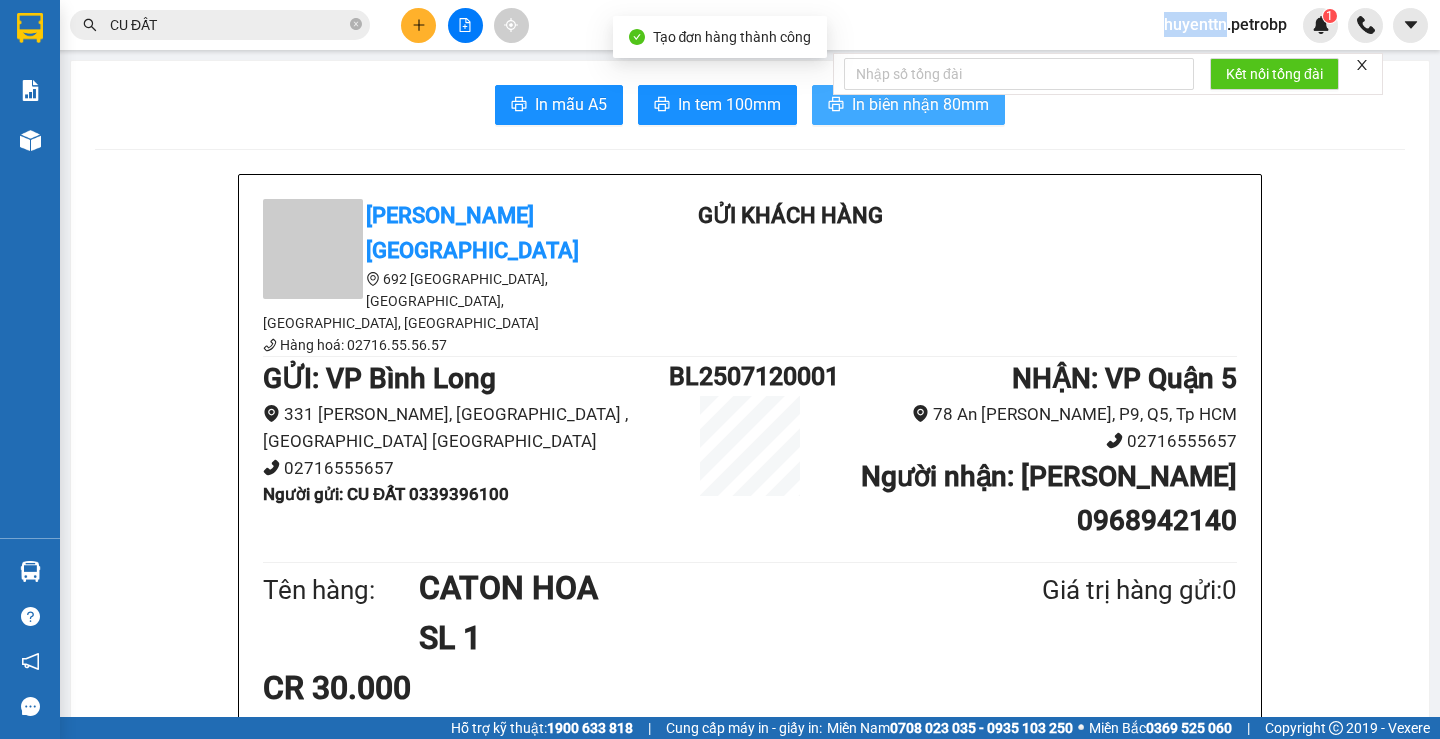 click on "In biên nhận 80mm" at bounding box center (920, 104) 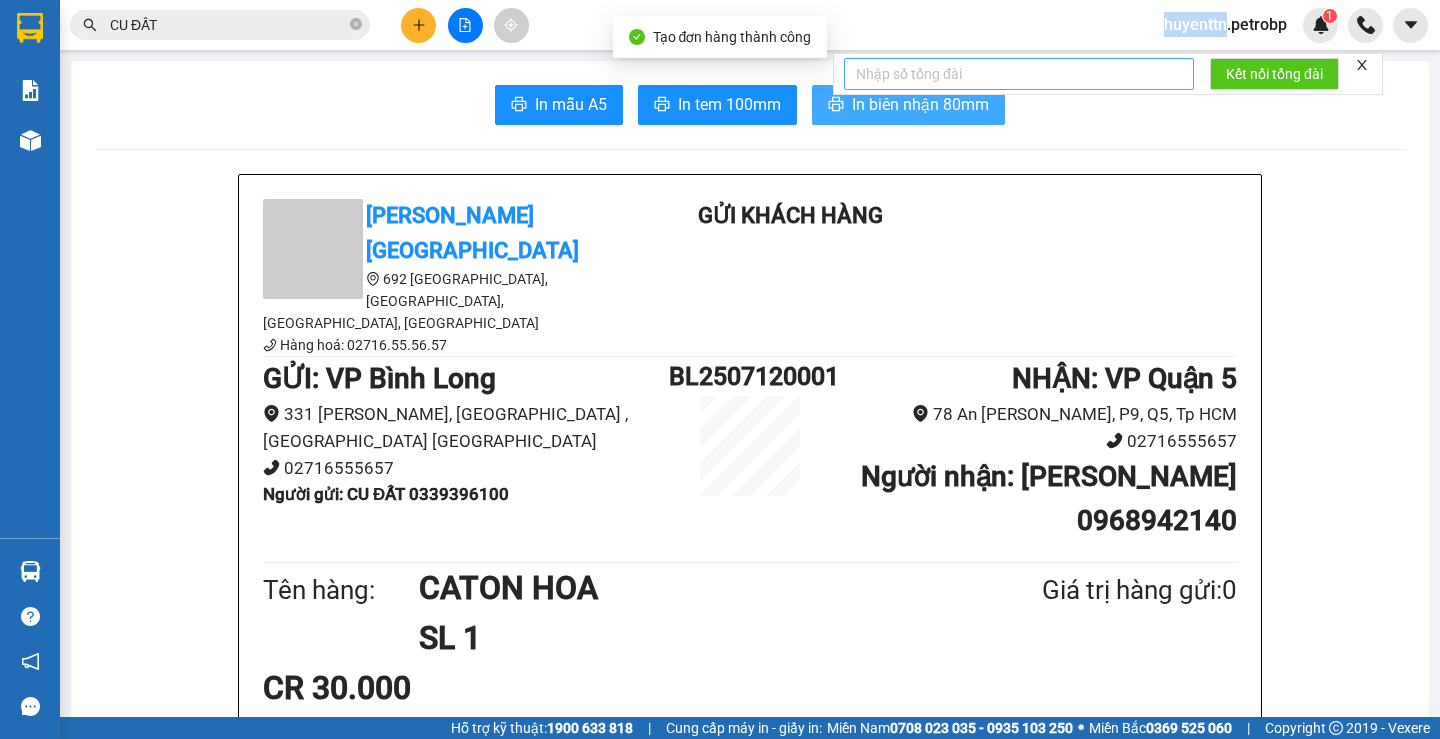 scroll, scrollTop: 0, scrollLeft: 0, axis: both 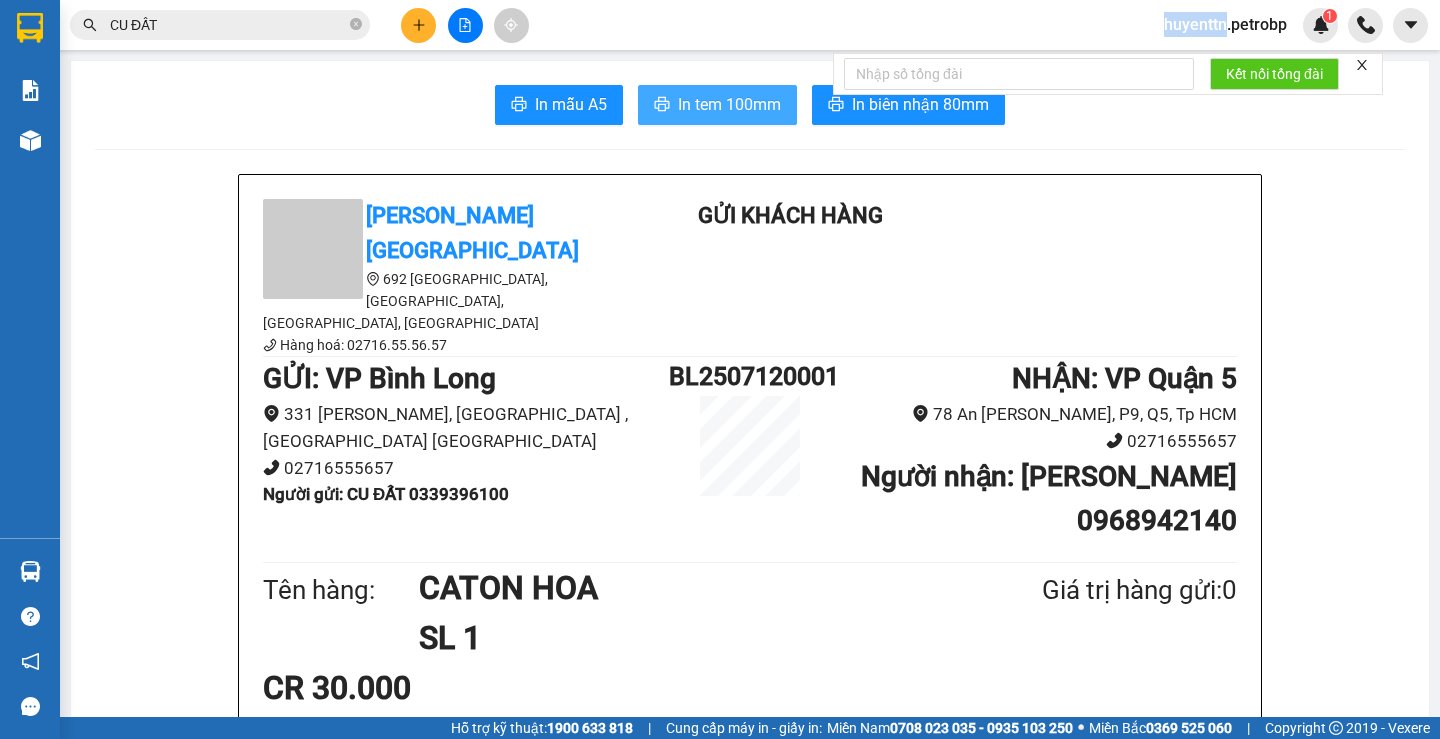 click on "In tem 100mm" at bounding box center (729, 104) 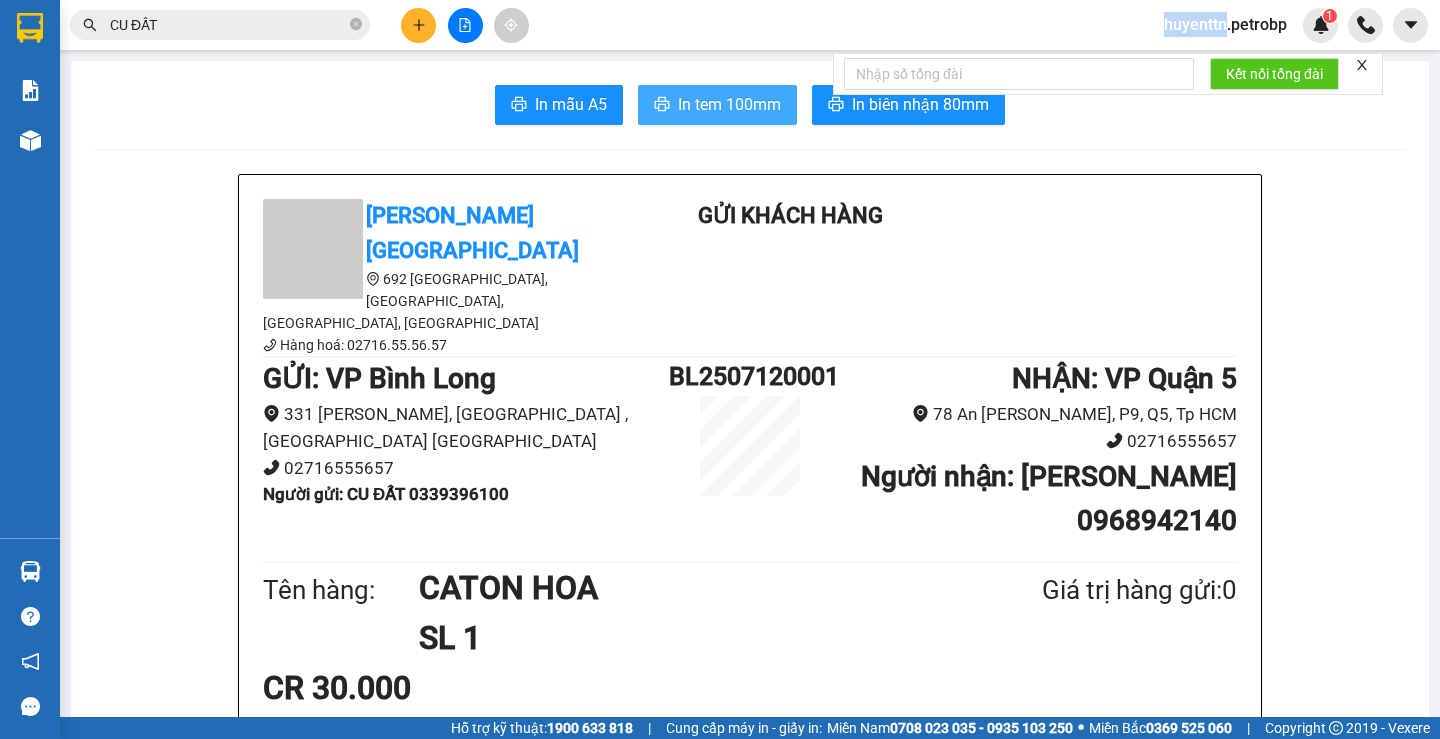 scroll, scrollTop: 0, scrollLeft: 0, axis: both 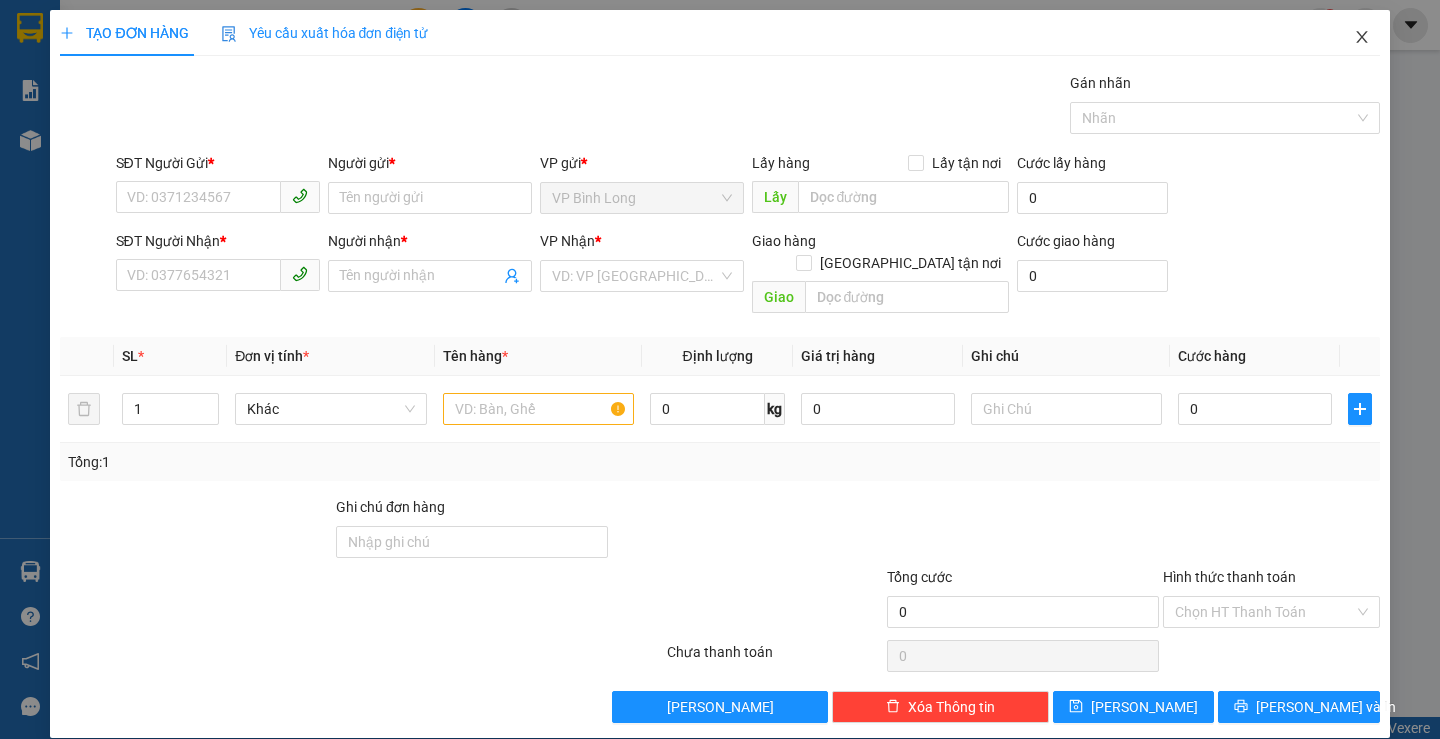 click at bounding box center [1362, 38] 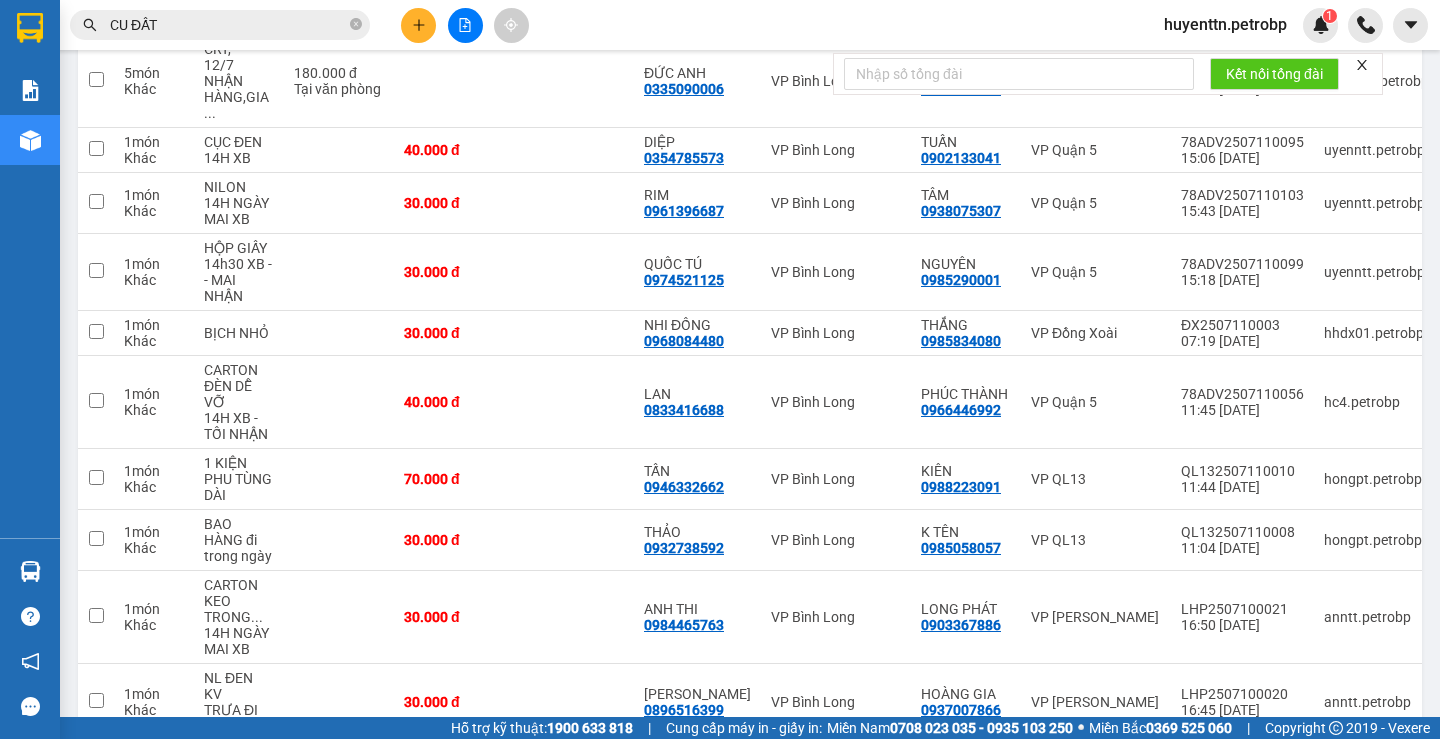 scroll, scrollTop: 398, scrollLeft: 0, axis: vertical 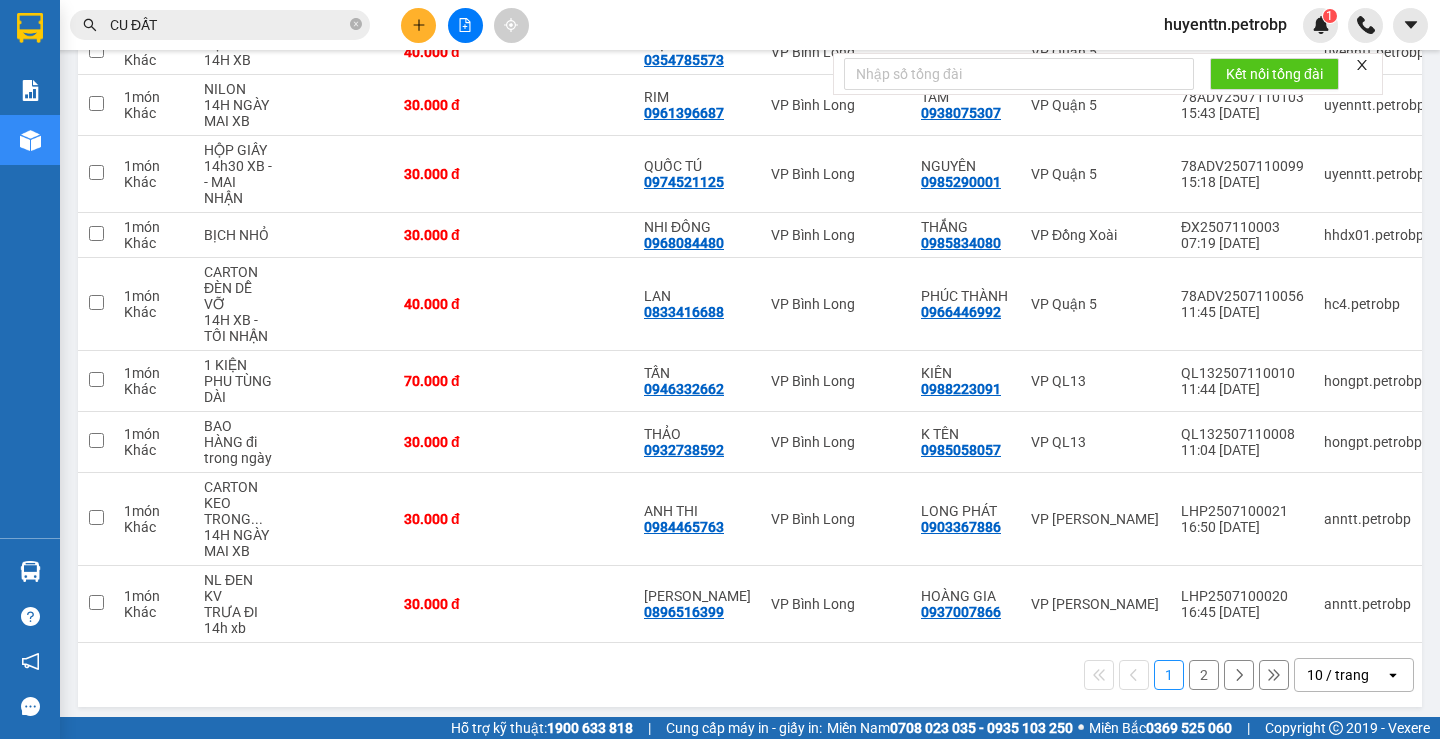 click on "2" at bounding box center (1204, 675) 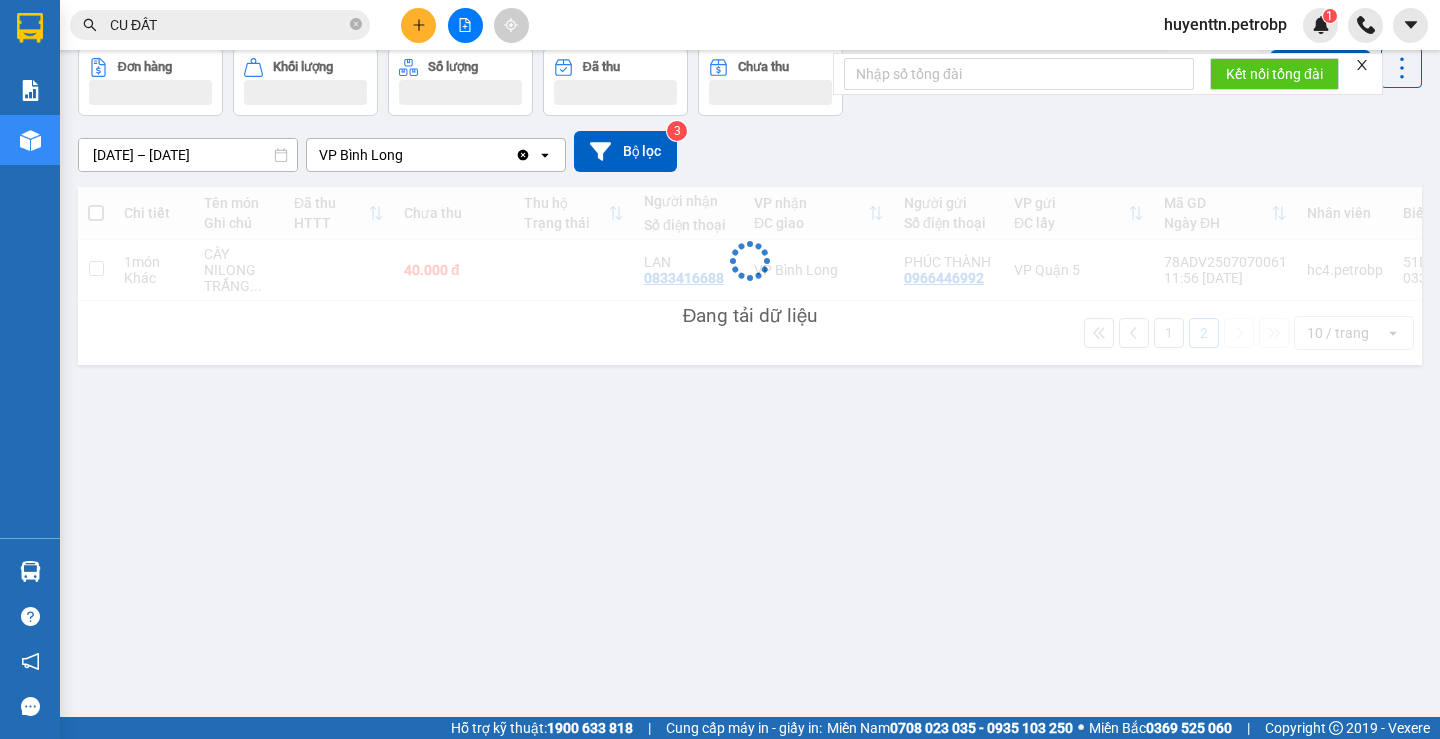 scroll, scrollTop: 92, scrollLeft: 0, axis: vertical 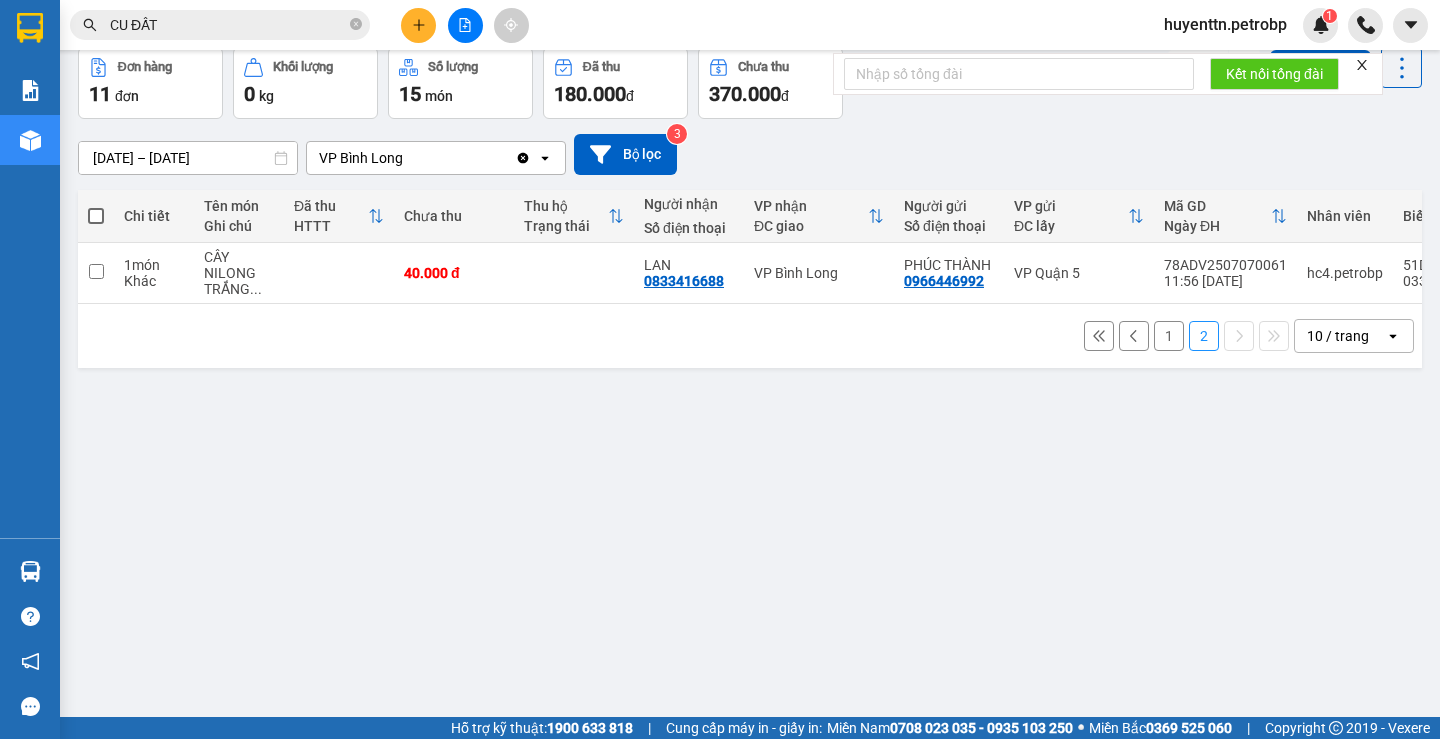 click on "1" at bounding box center (1169, 336) 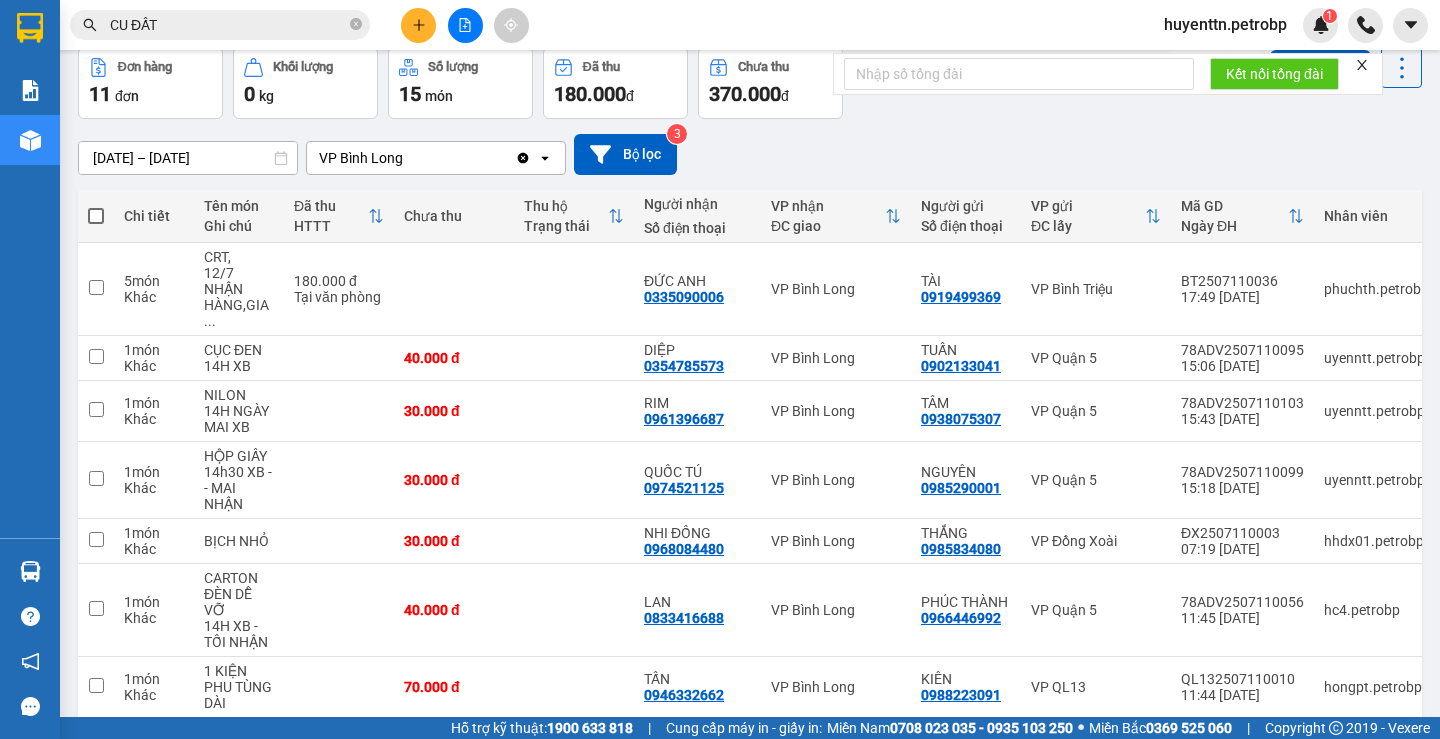scroll, scrollTop: 0, scrollLeft: 0, axis: both 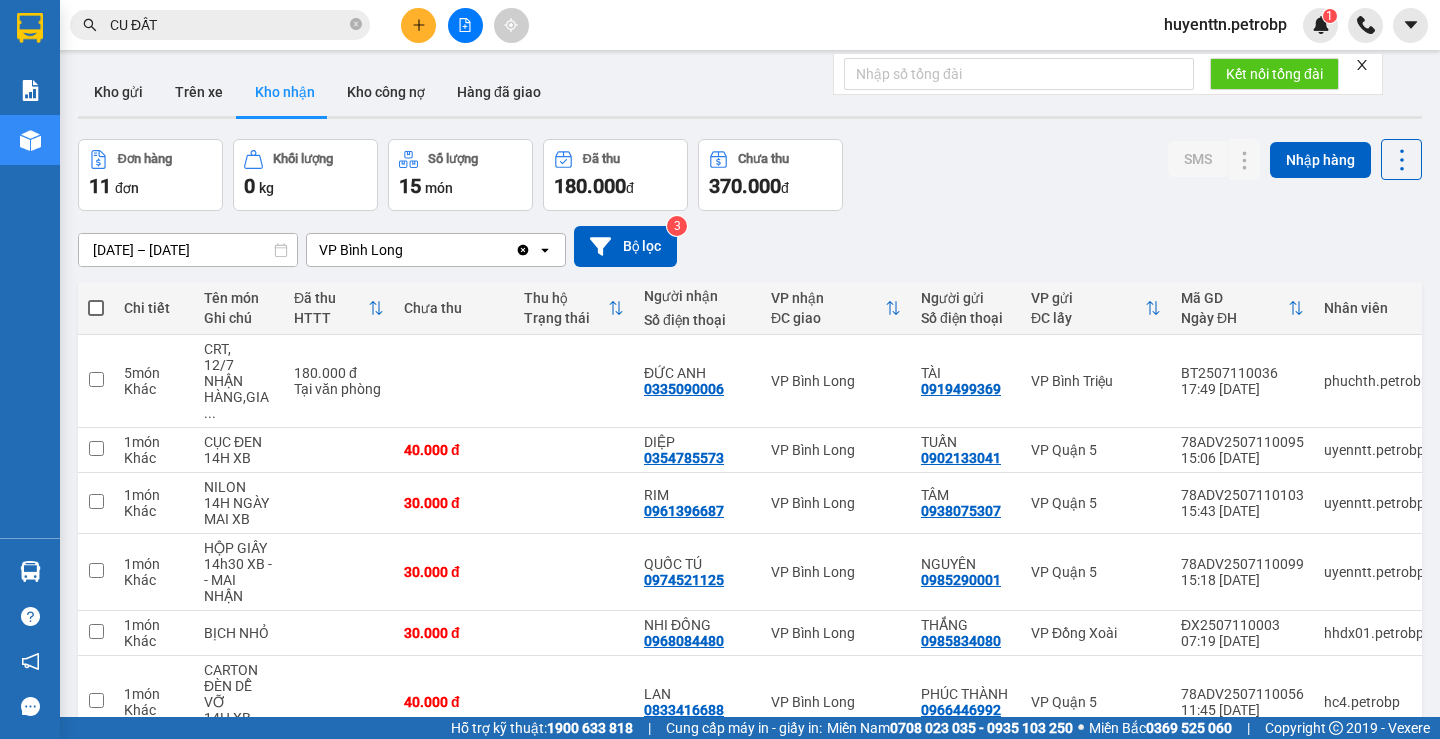 type 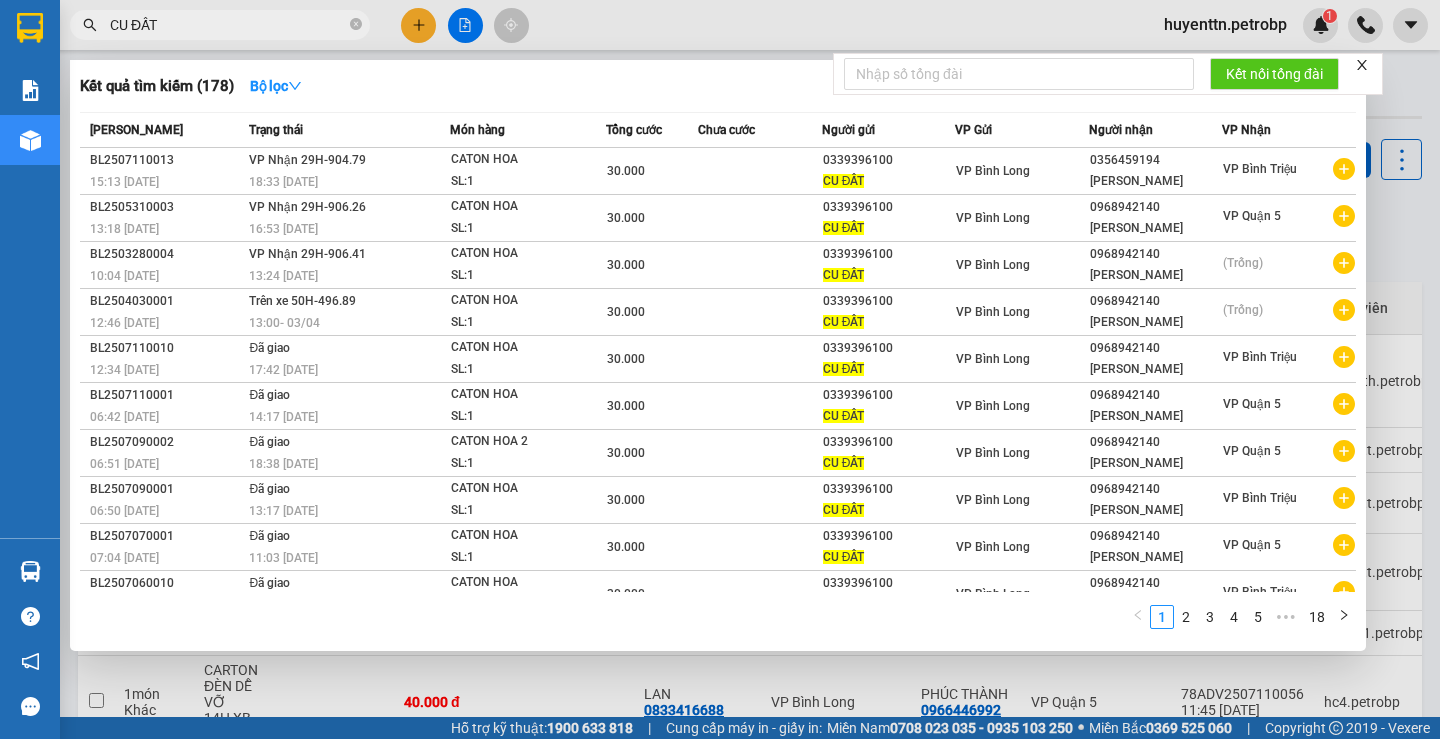 click on "CU ĐẤT" at bounding box center [228, 25] 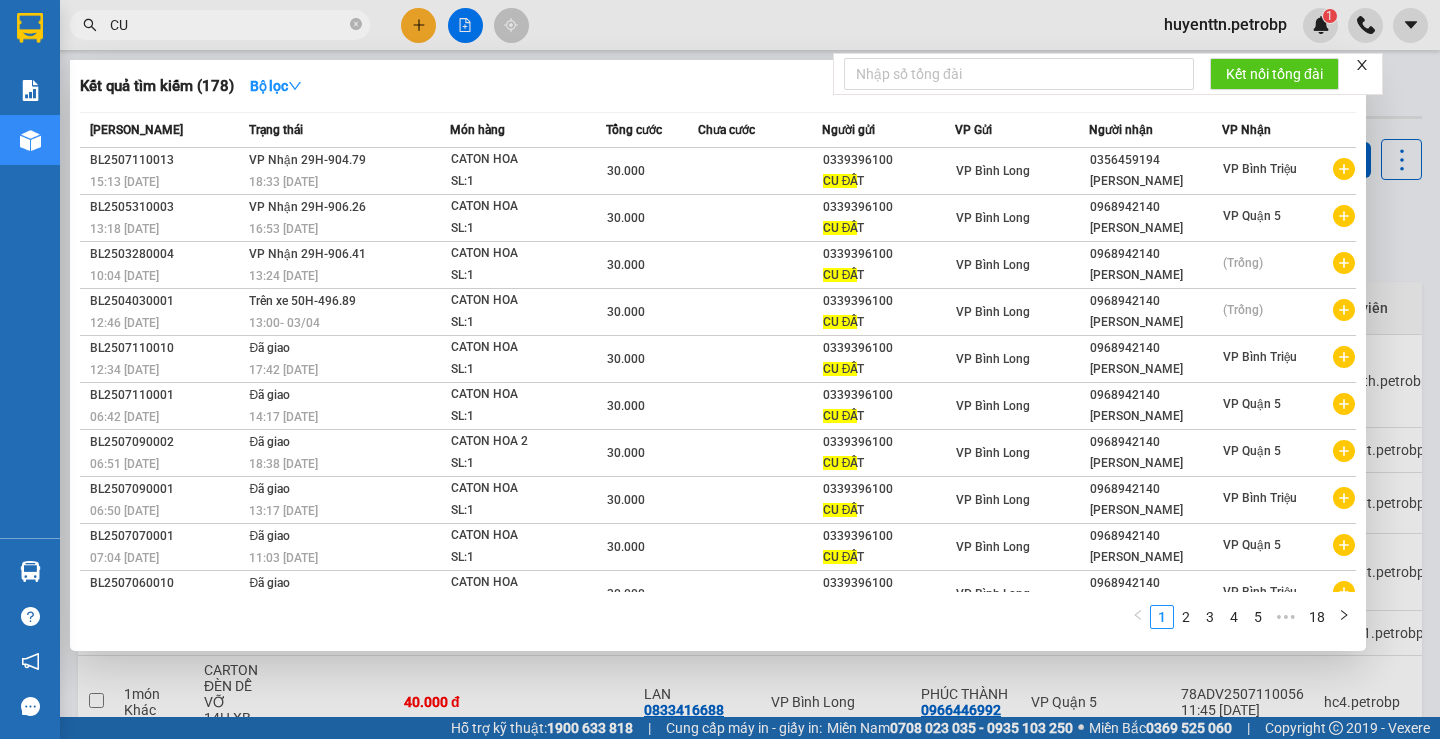 type on "C" 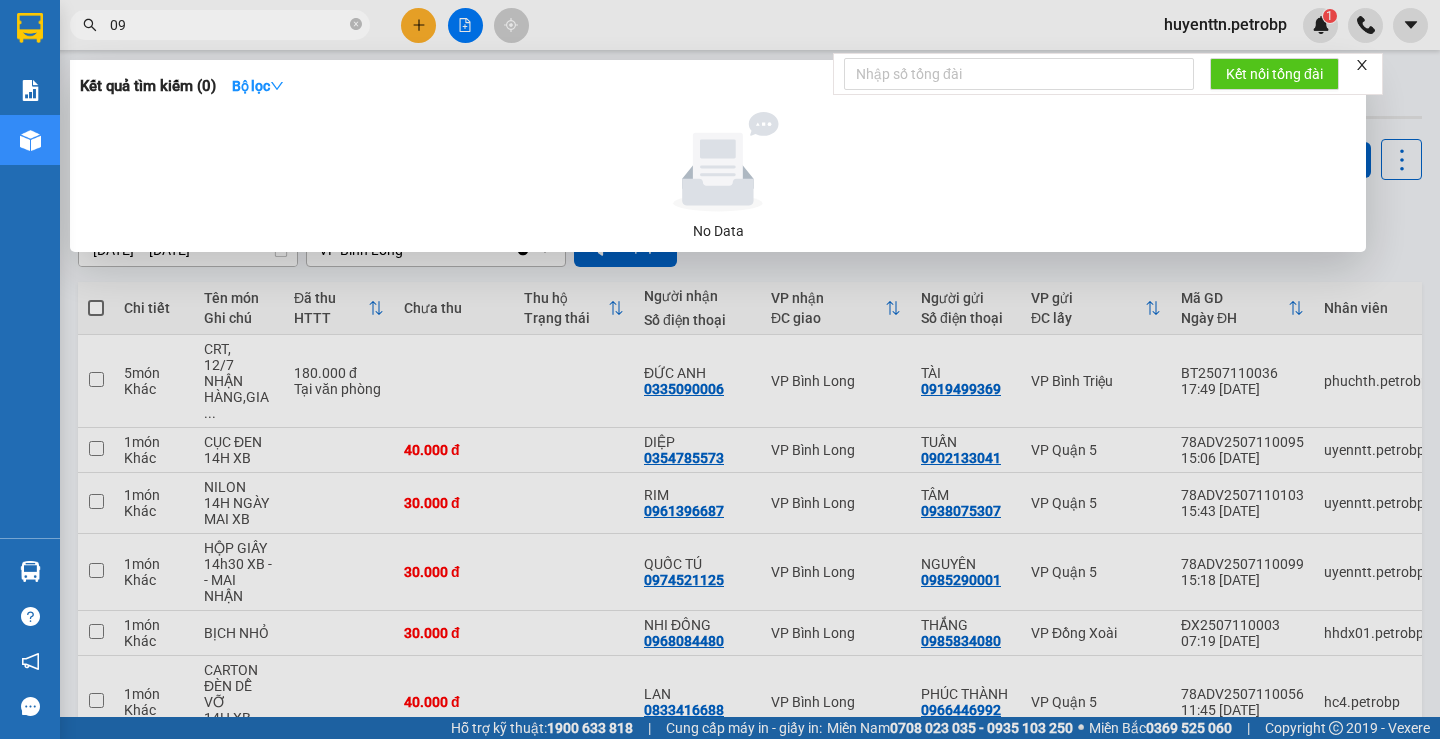 type on "0" 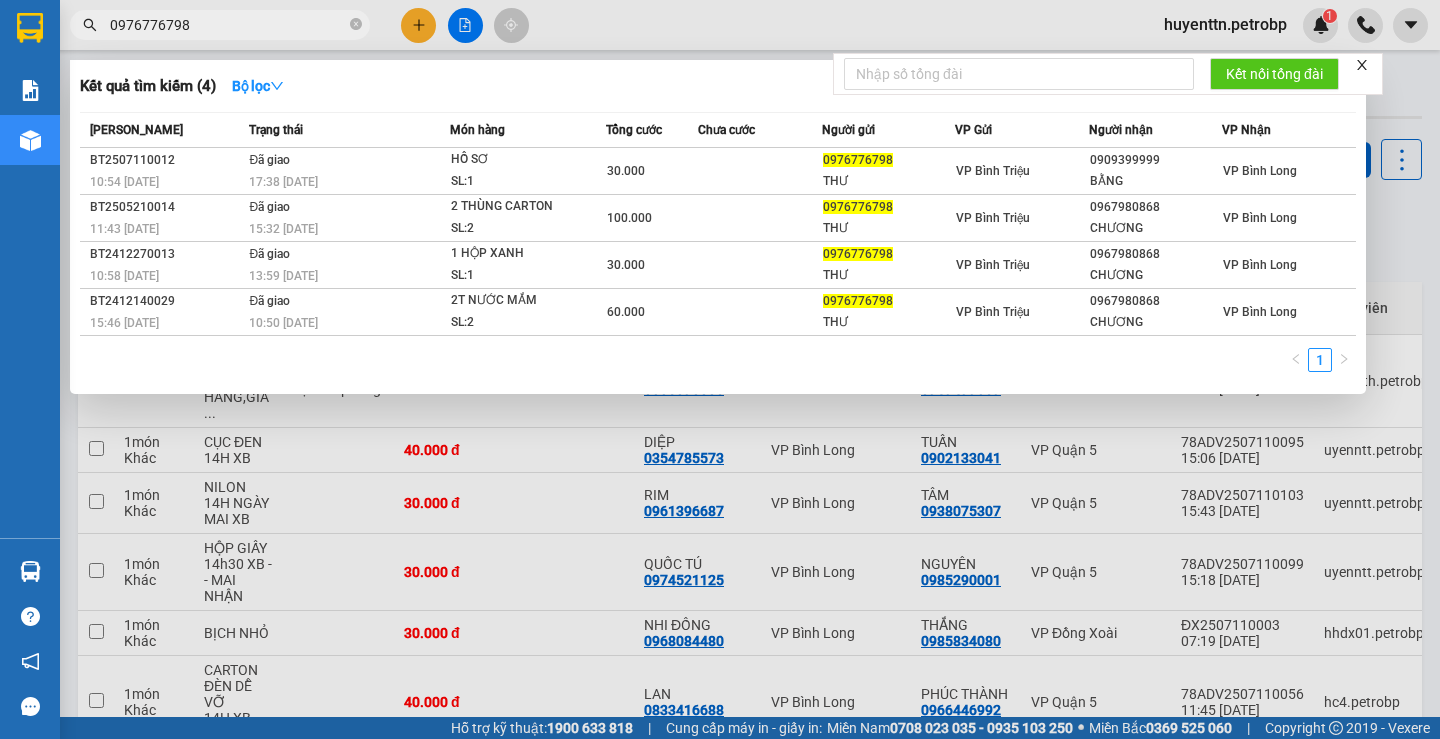 type on "0976776798" 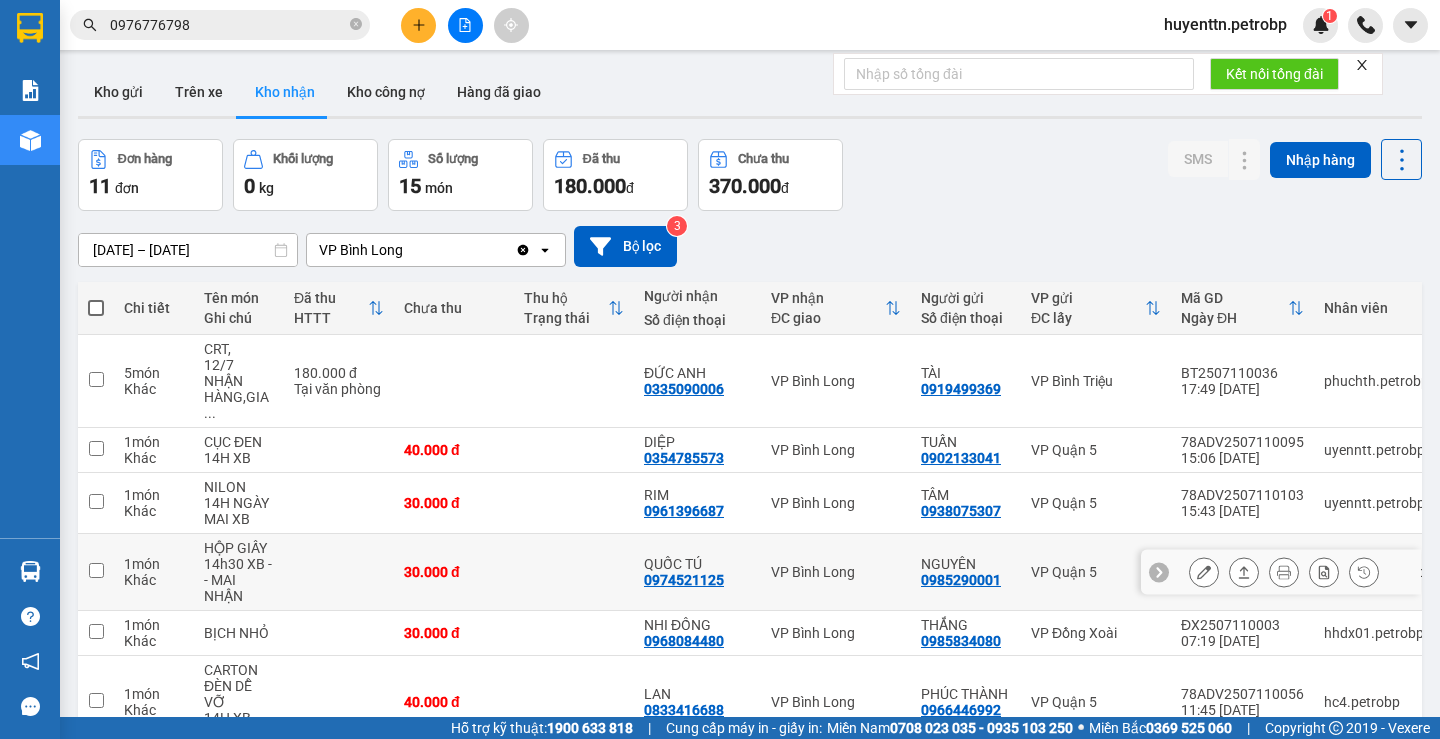 scroll, scrollTop: 398, scrollLeft: 0, axis: vertical 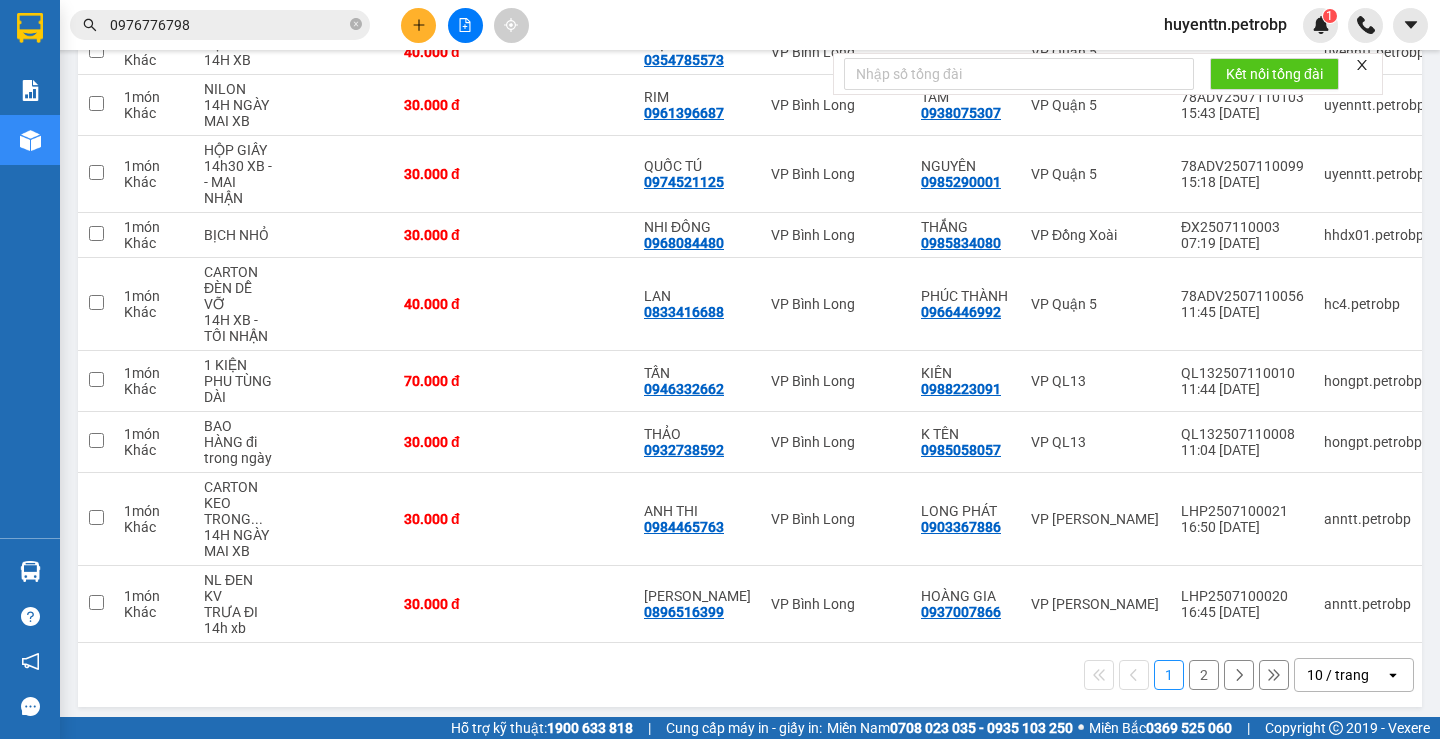 click on "2" at bounding box center [1204, 675] 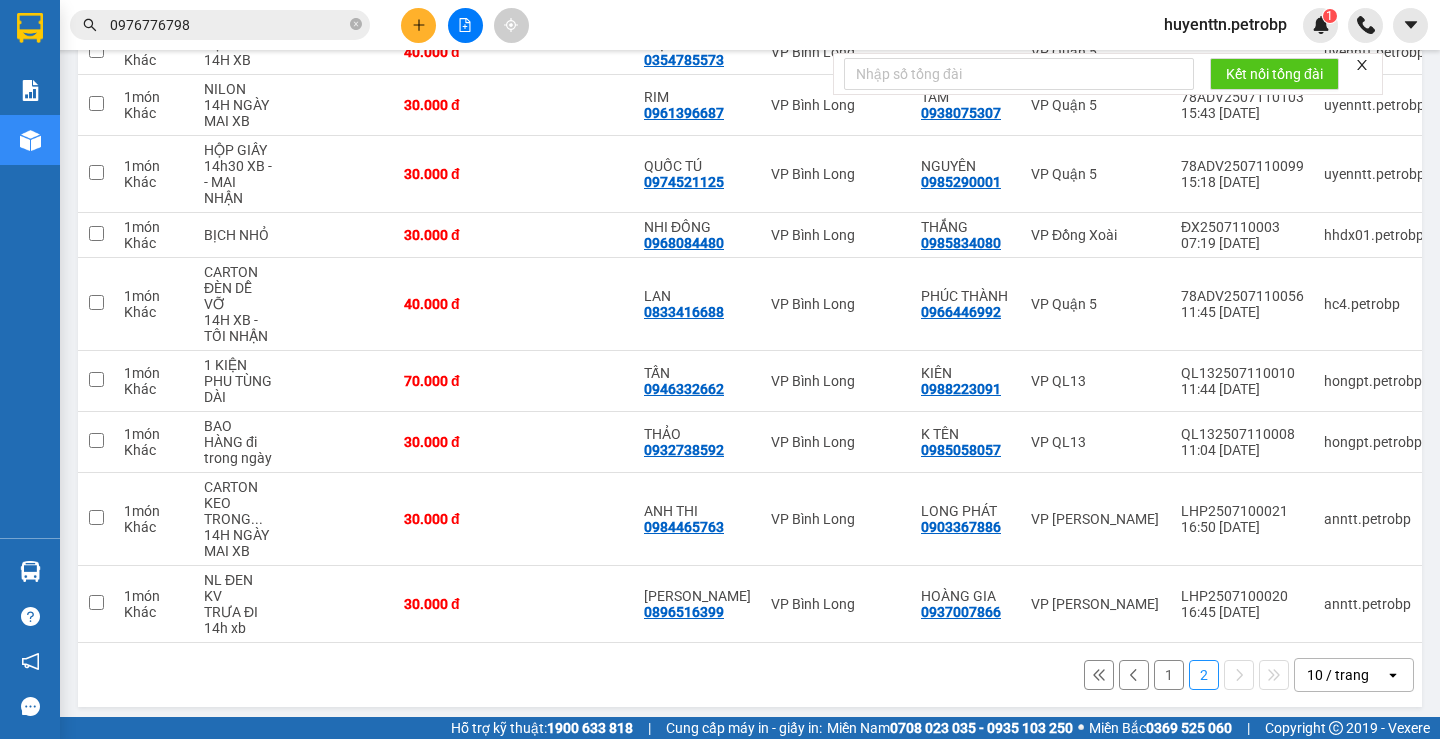 scroll, scrollTop: 92, scrollLeft: 0, axis: vertical 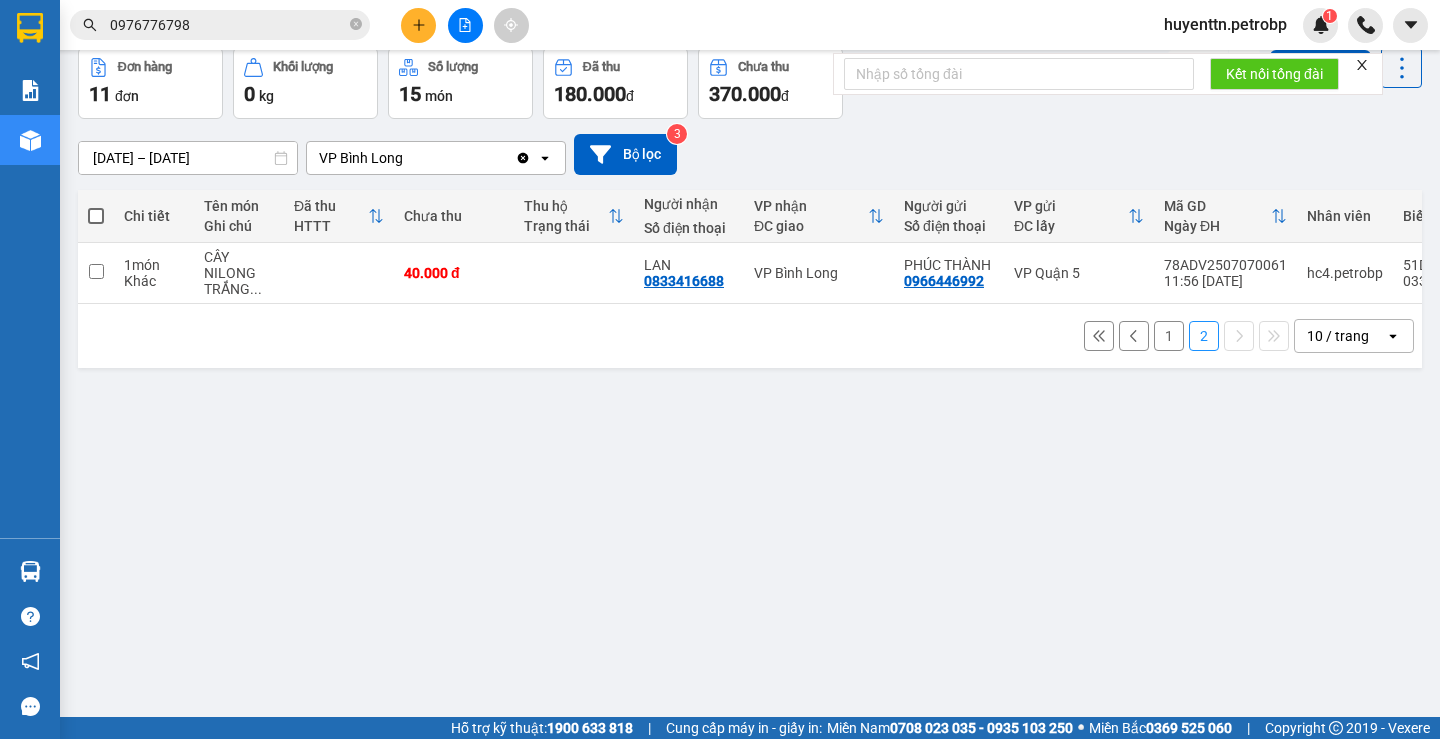 click on "1" at bounding box center [1169, 336] 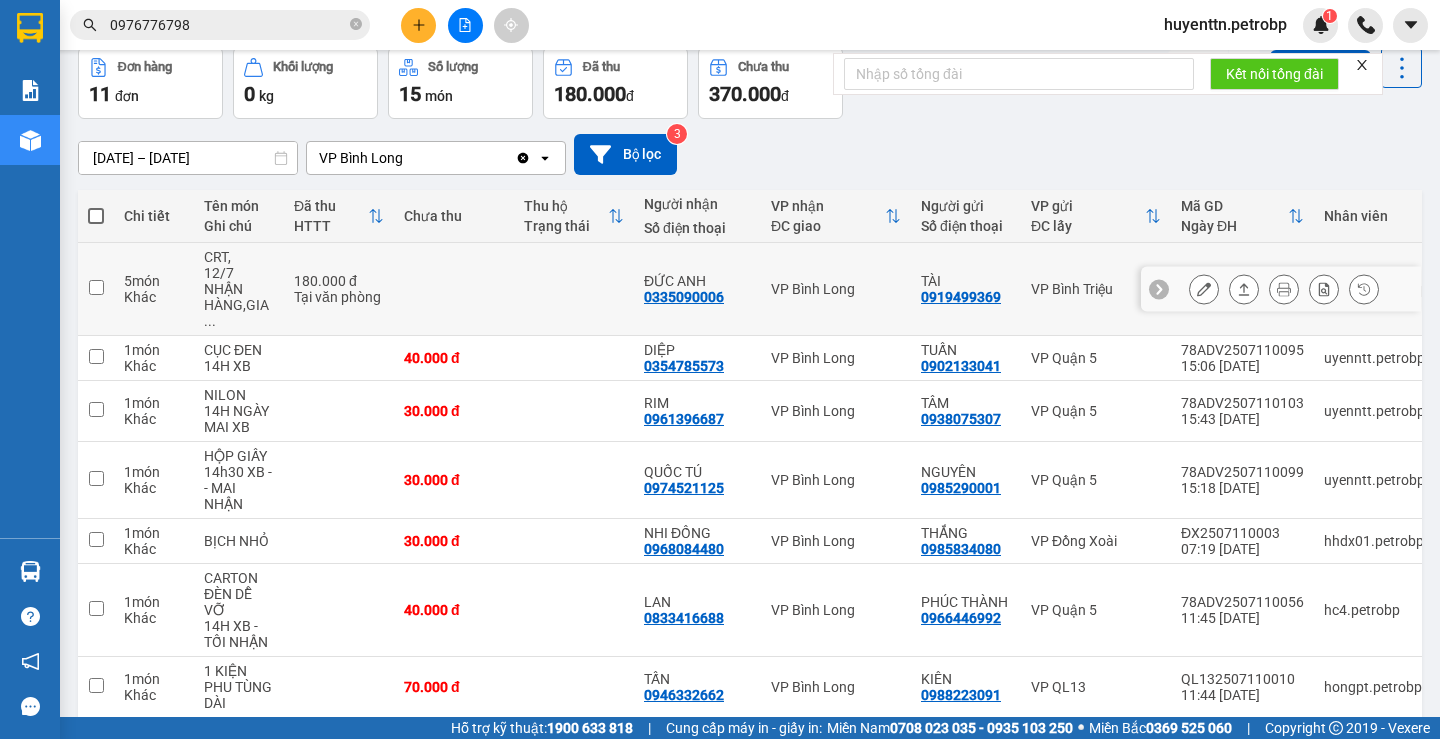 scroll, scrollTop: 0, scrollLeft: 0, axis: both 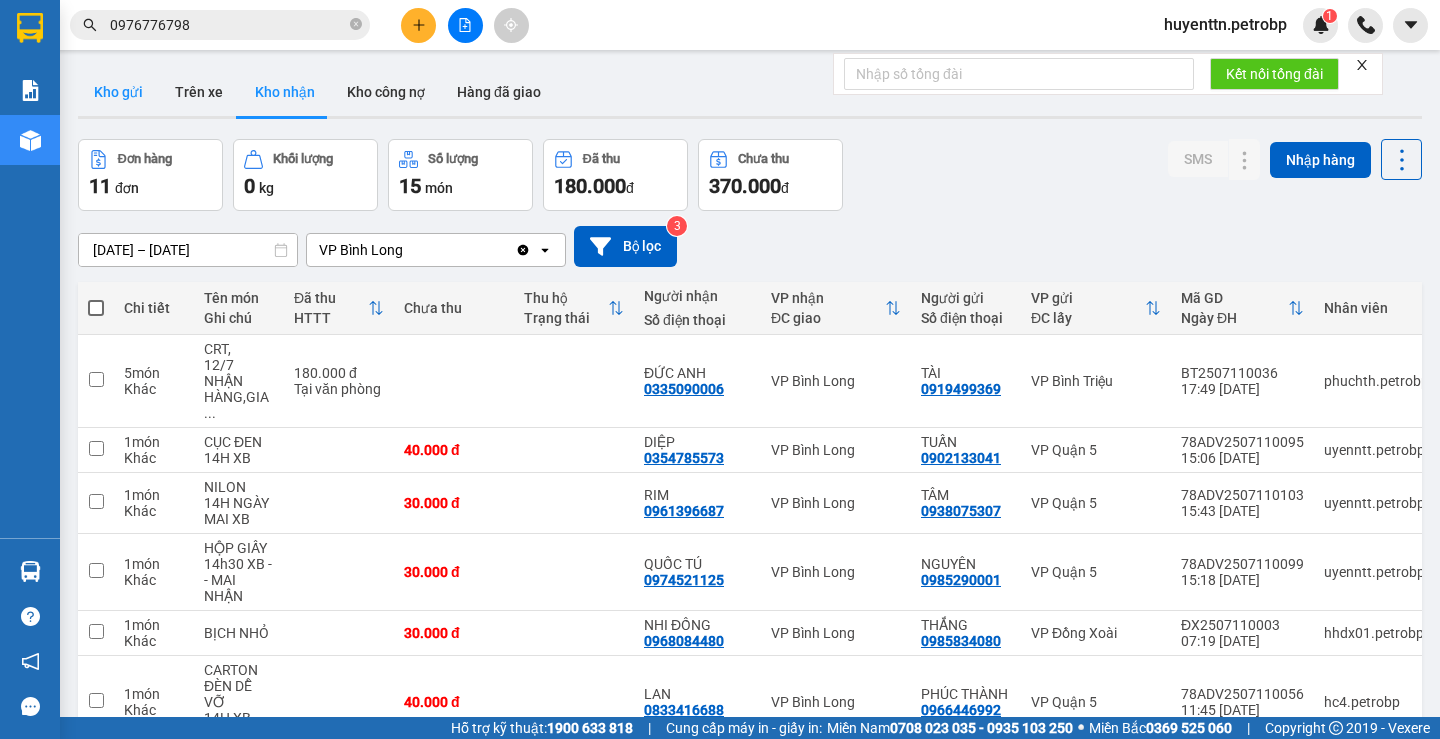 click on "Kho gửi" at bounding box center (118, 92) 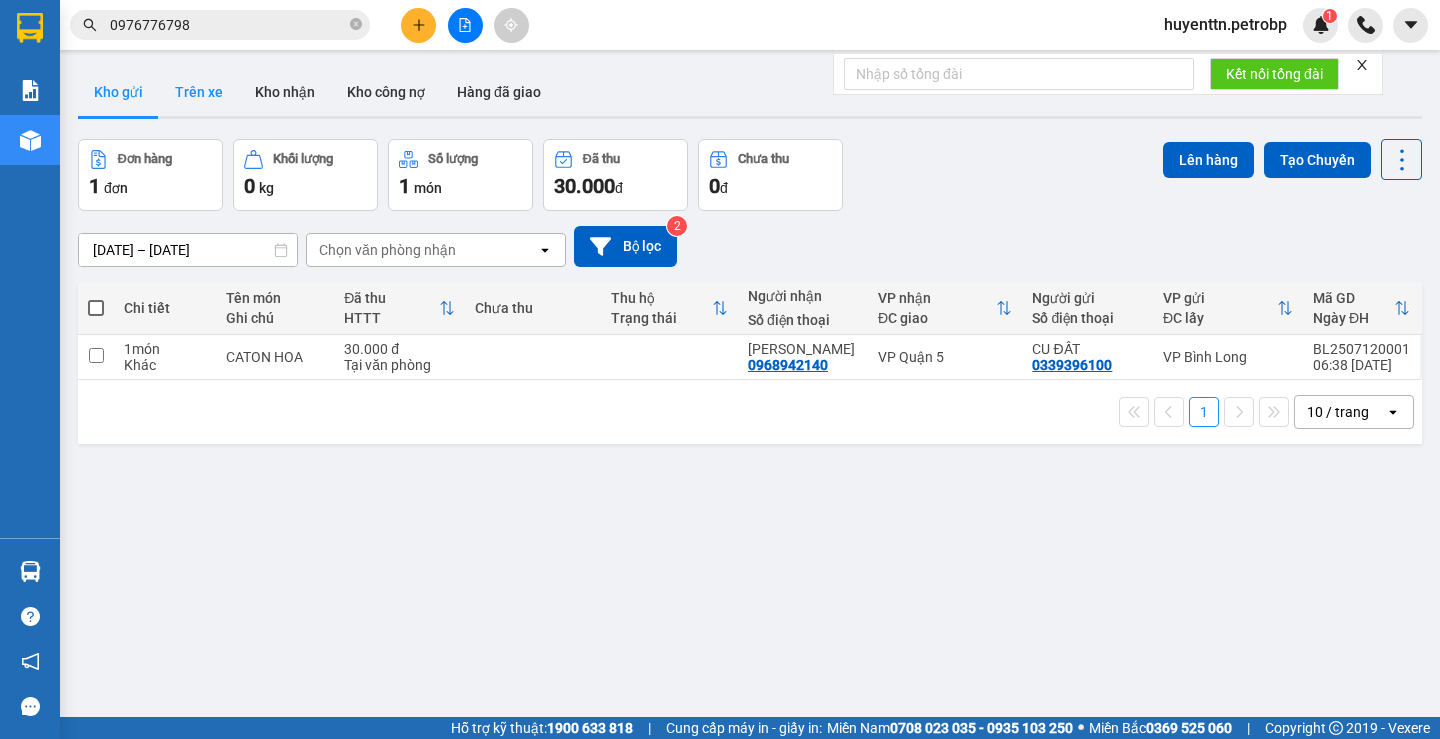 click on "Trên xe" at bounding box center (199, 92) 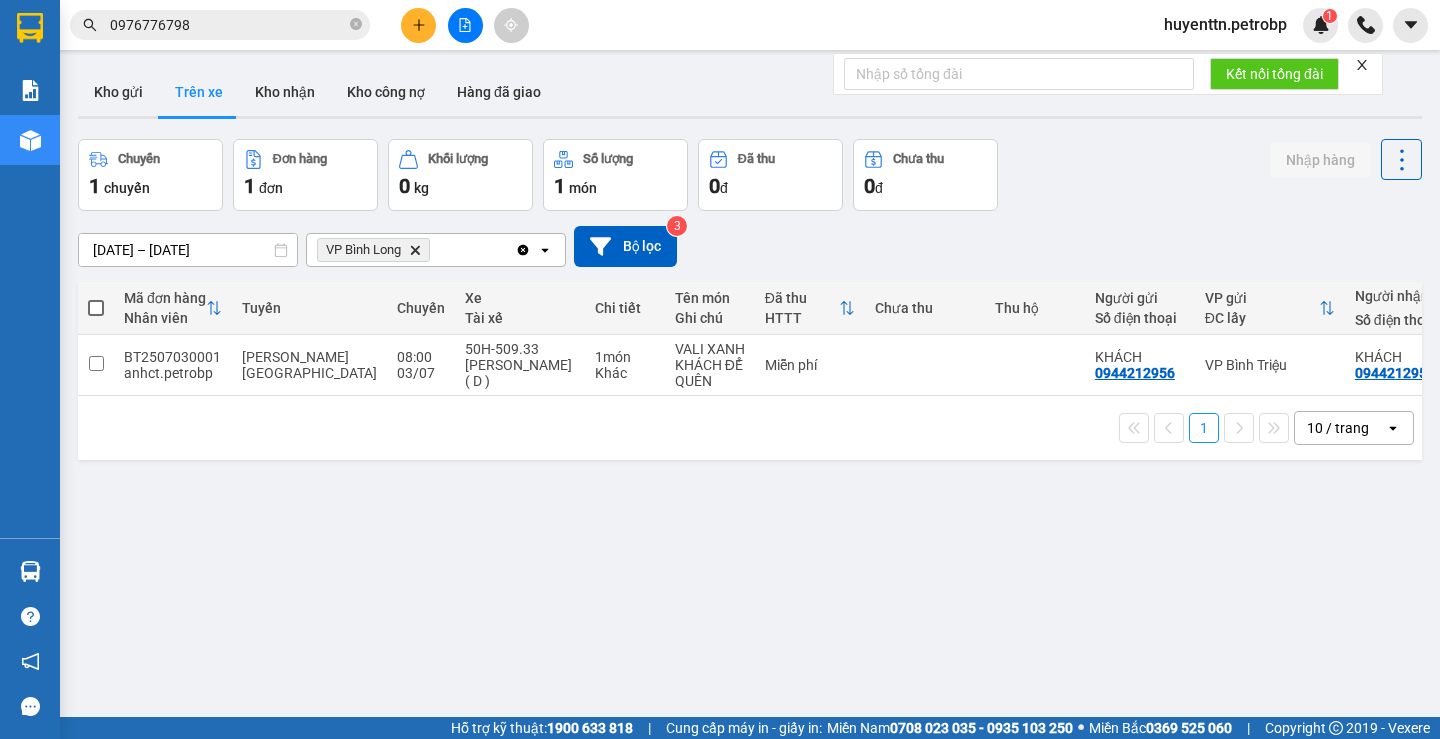 click on "0976776798" at bounding box center (228, 25) 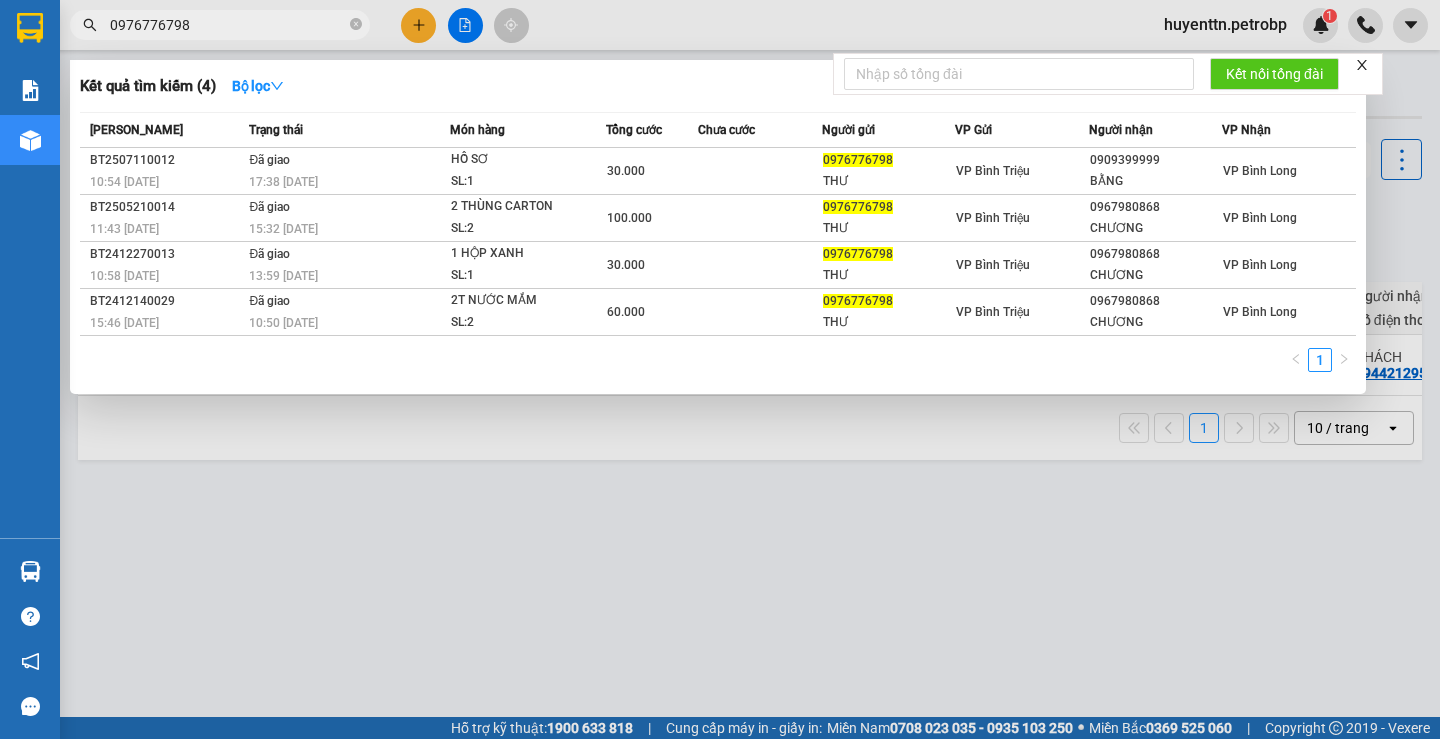 click at bounding box center [720, 369] 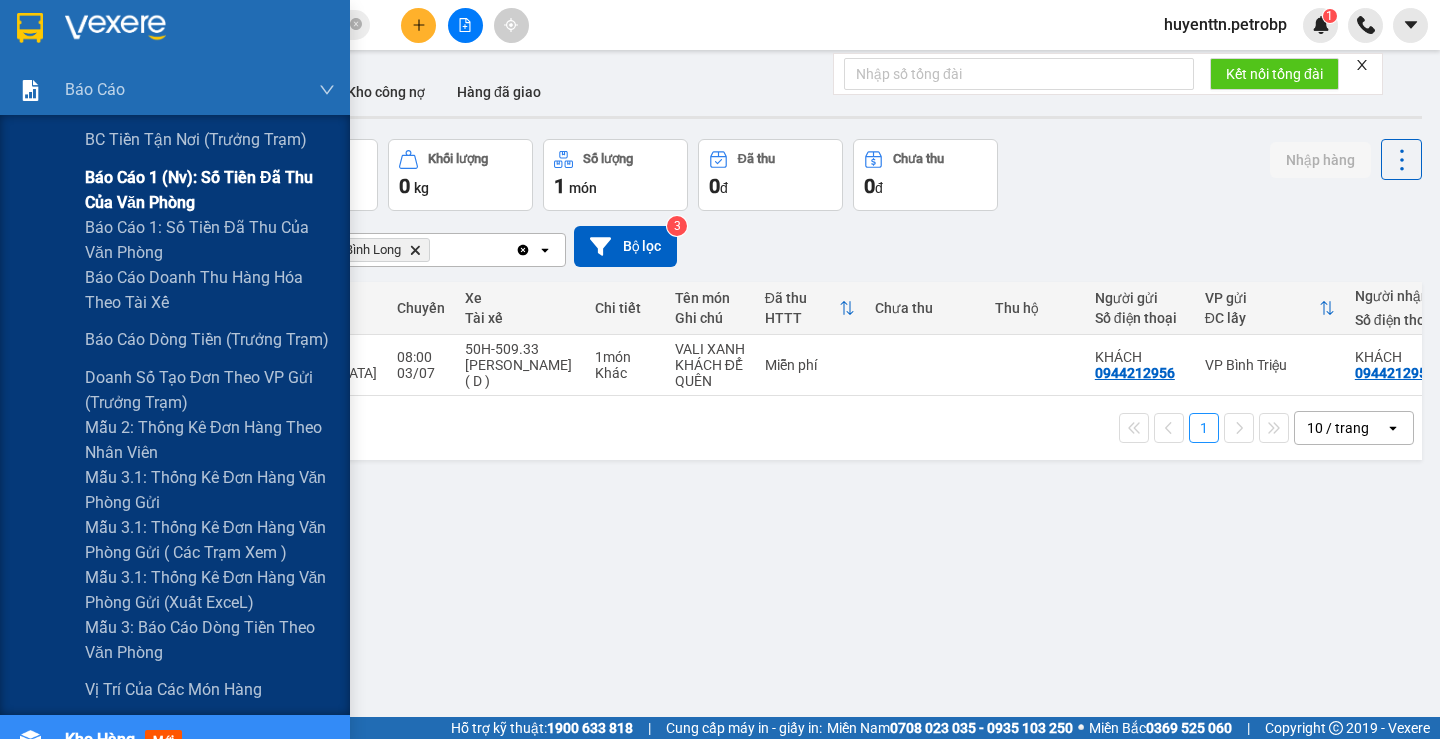 click on "Báo cáo 1 (nv): Số tiền đã thu của văn phòng" at bounding box center (210, 190) 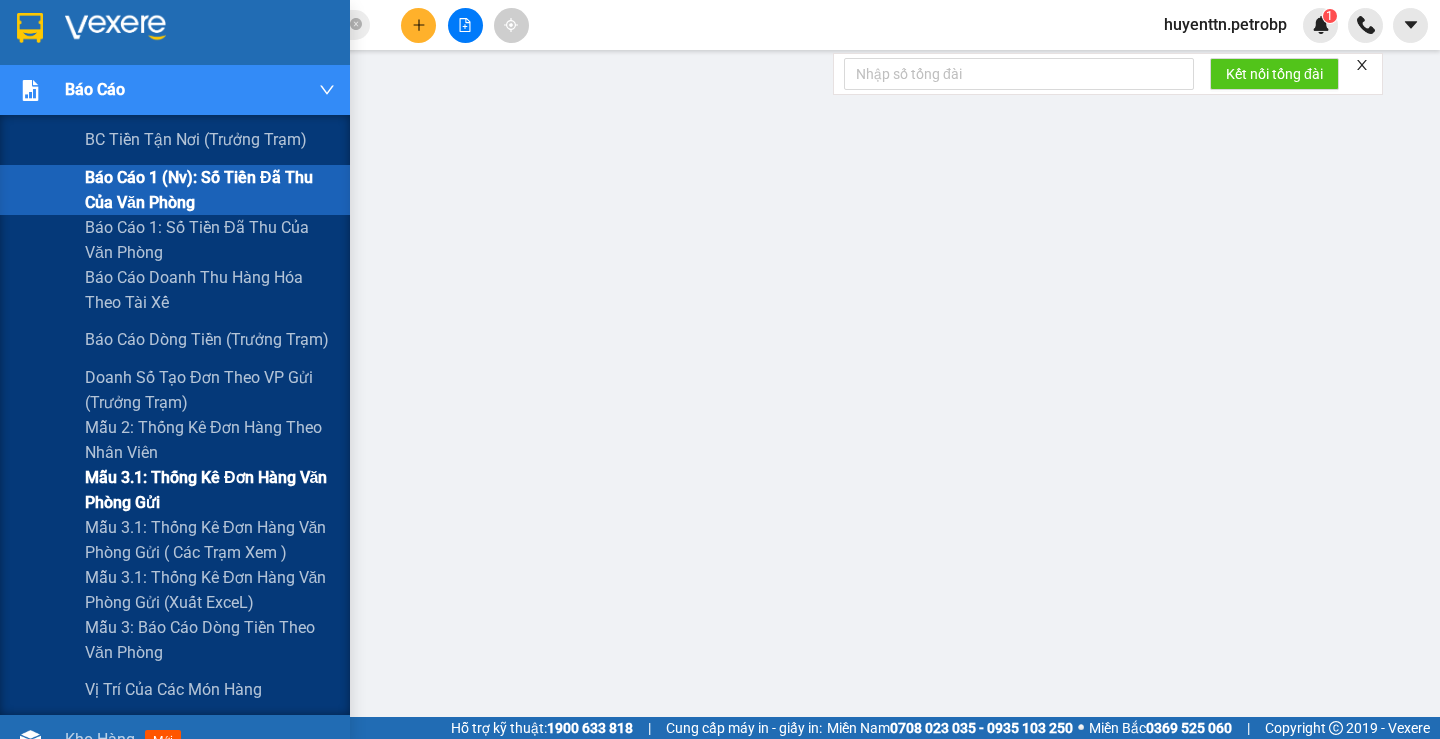 click on "Mẫu 3.1: Thống kê đơn hàng văn phòng gửi" at bounding box center (210, 490) 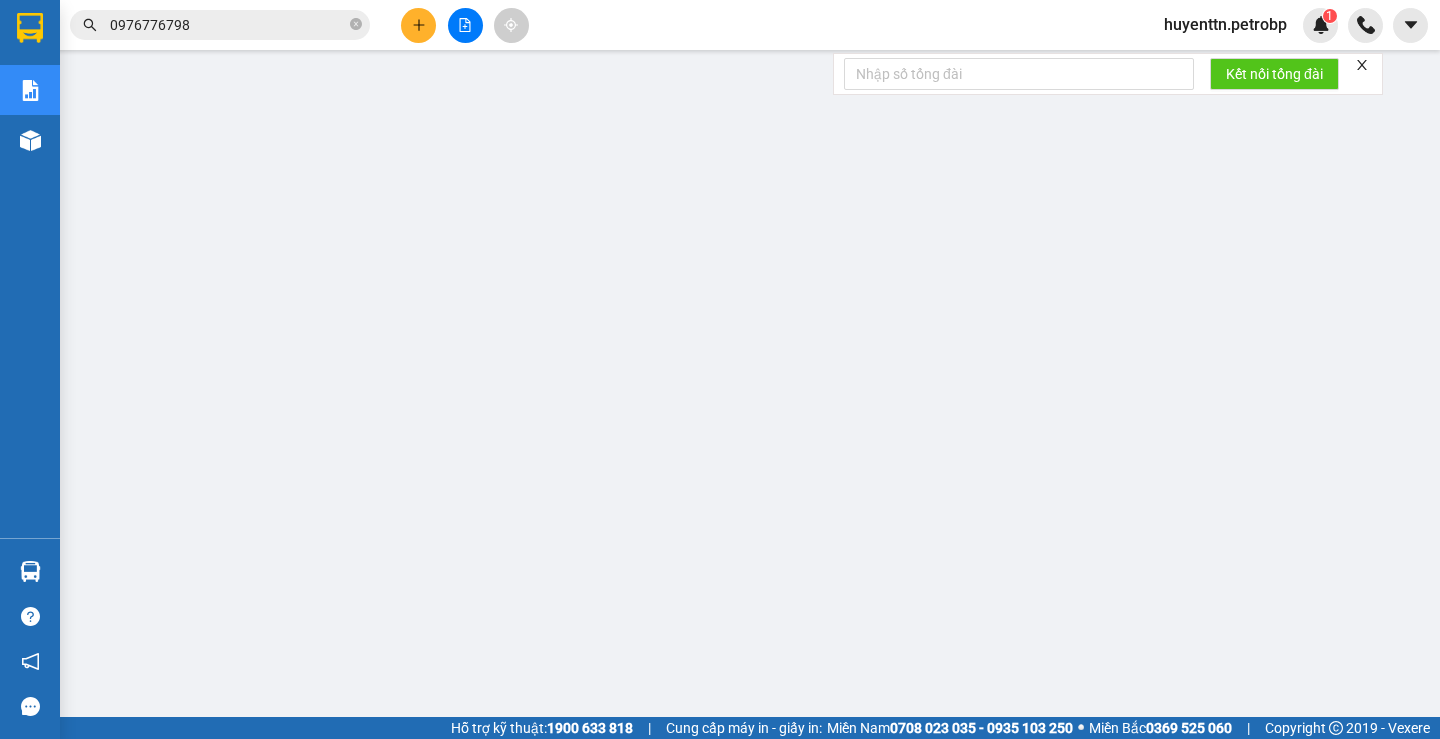 scroll, scrollTop: 0, scrollLeft: 0, axis: both 